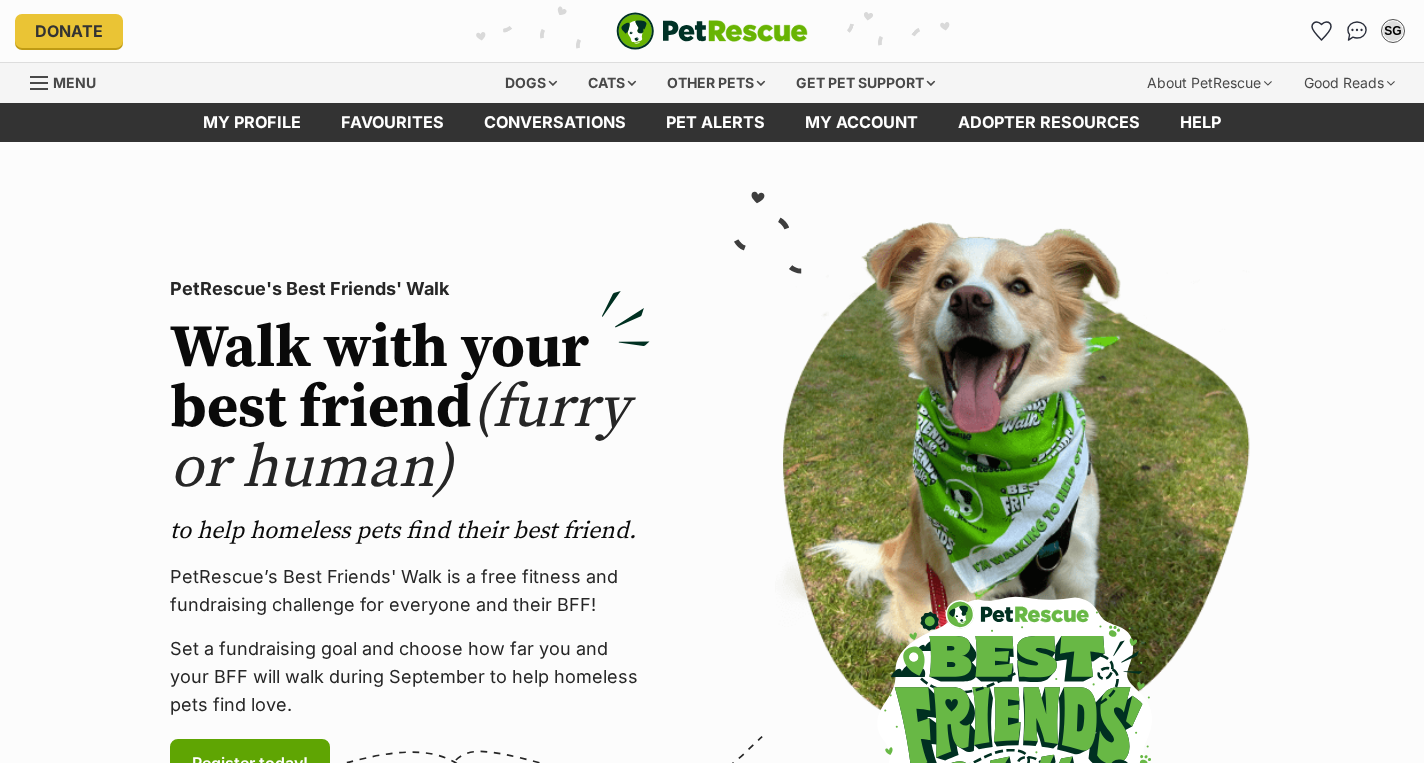 scroll, scrollTop: 0, scrollLeft: 0, axis: both 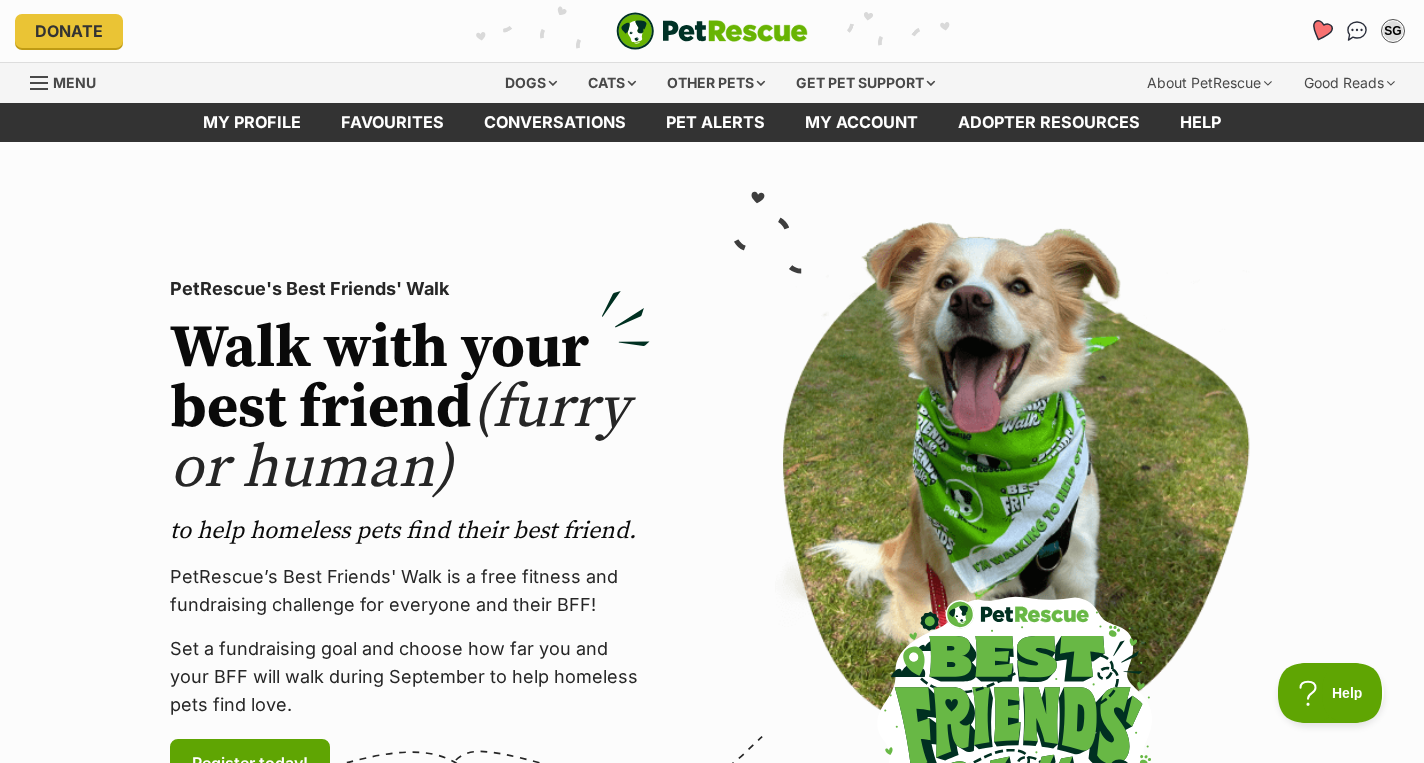 click 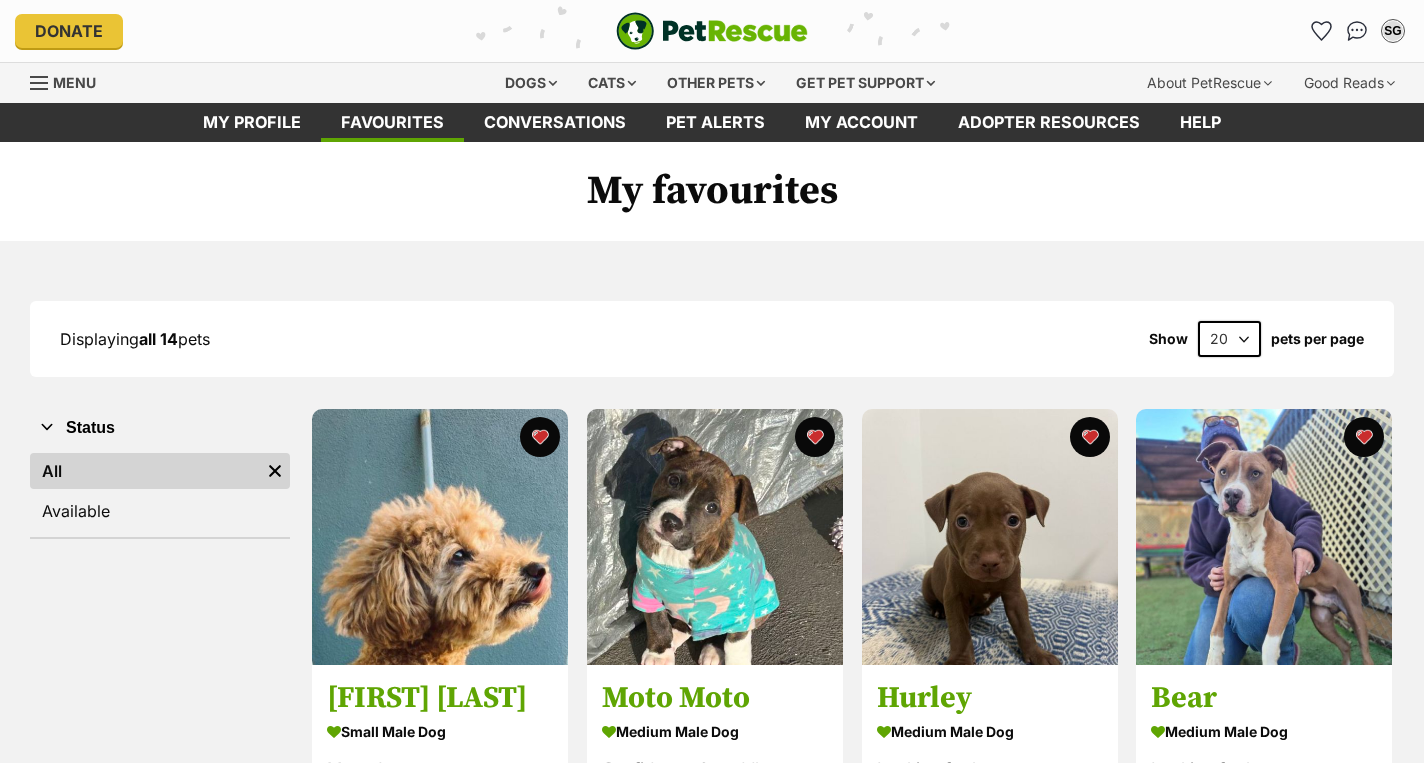 scroll, scrollTop: 0, scrollLeft: 0, axis: both 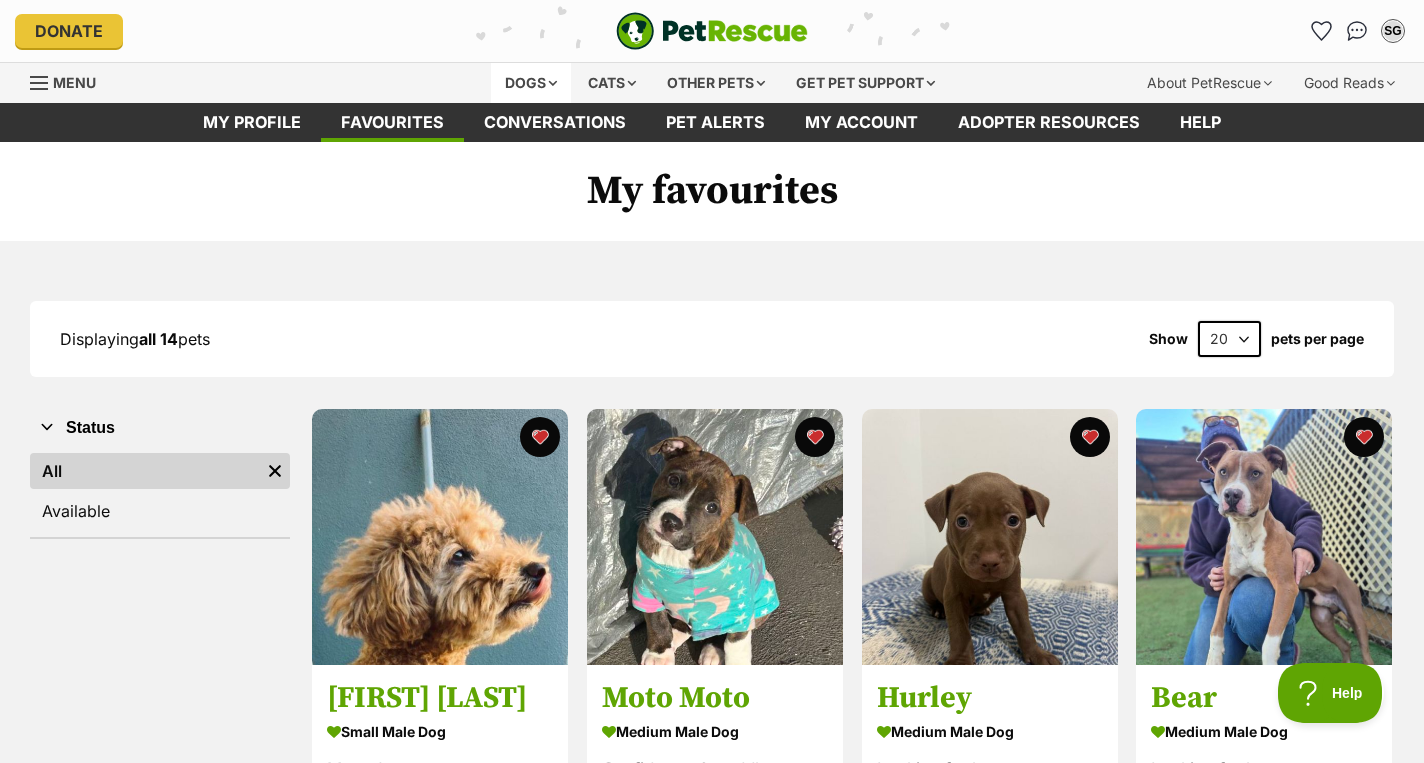 click on "Dogs" at bounding box center (531, 83) 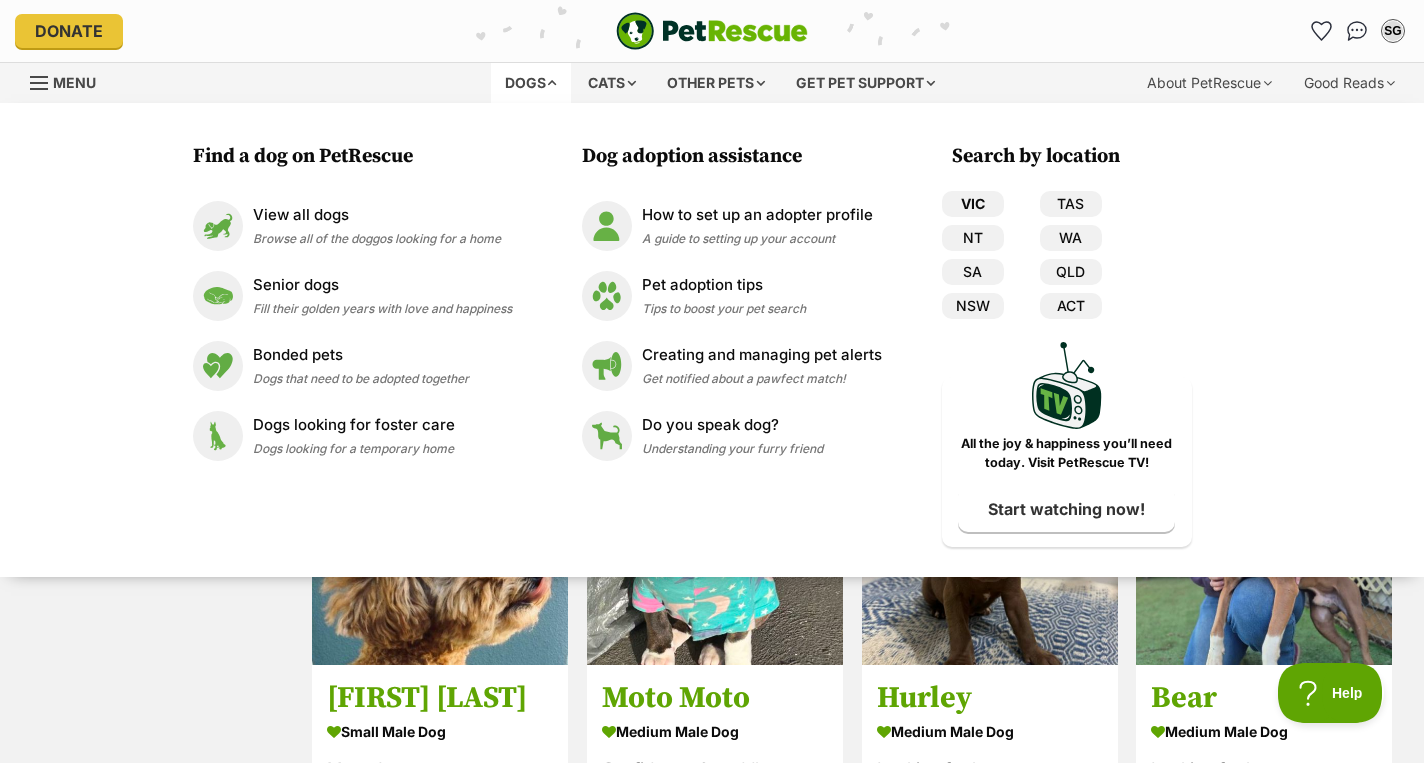 click on "VIC" at bounding box center (973, 204) 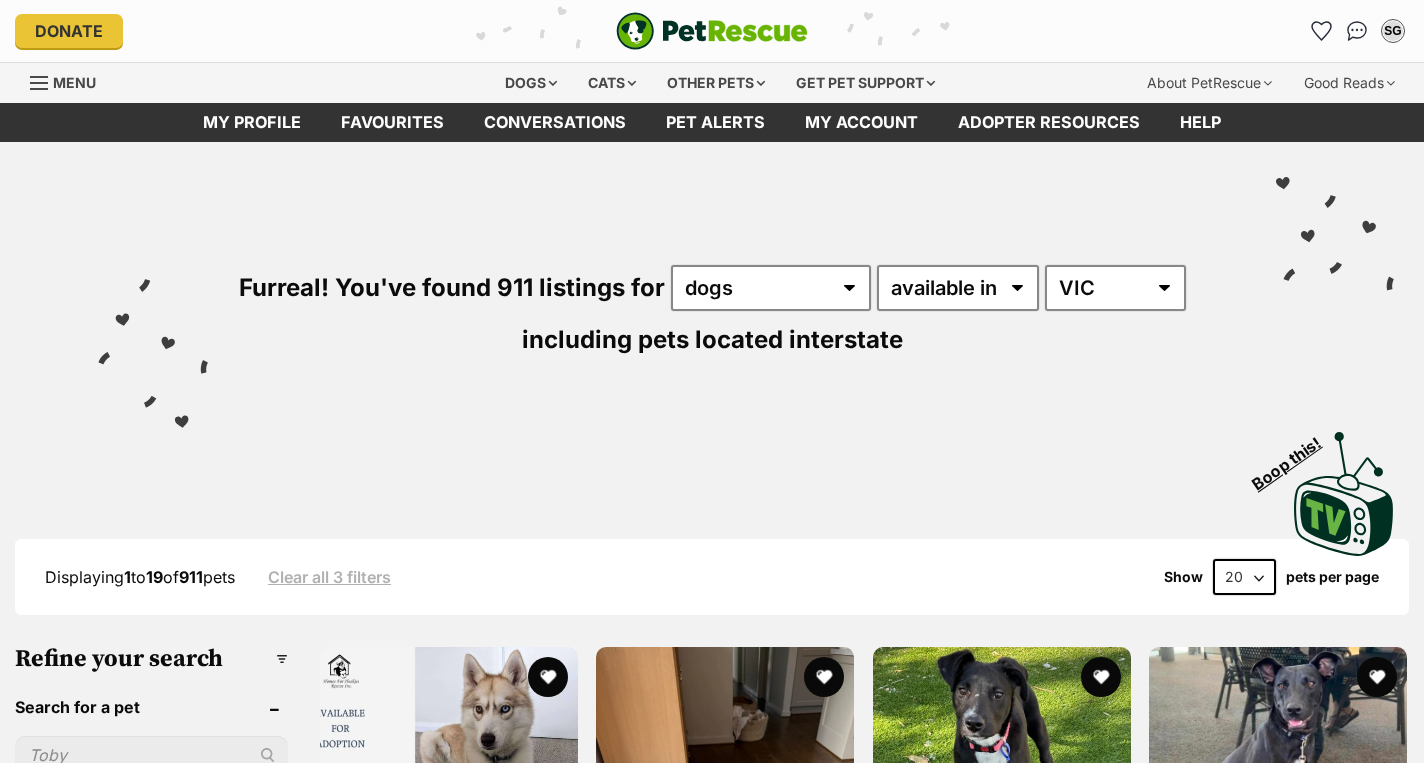 scroll, scrollTop: 0, scrollLeft: 0, axis: both 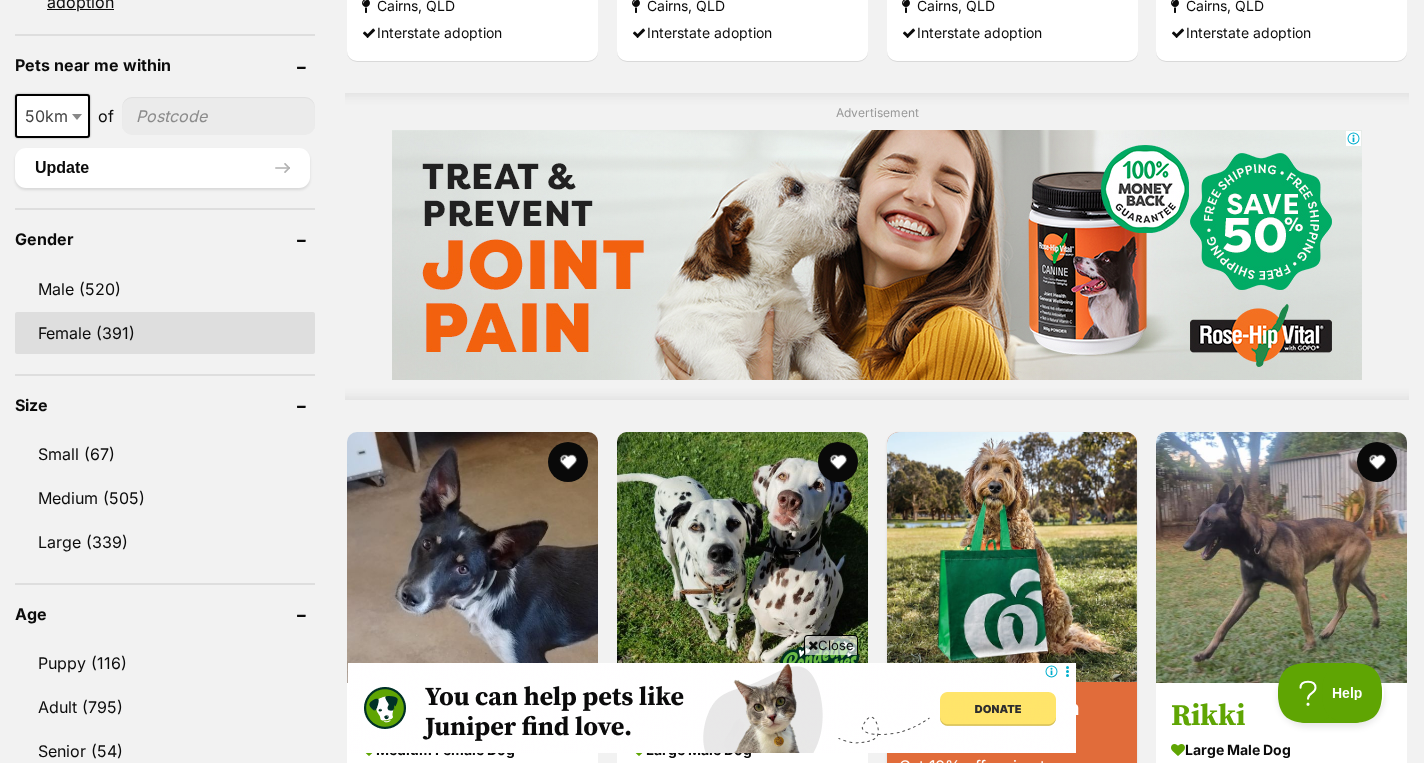 click on "Female (391)" at bounding box center [165, 333] 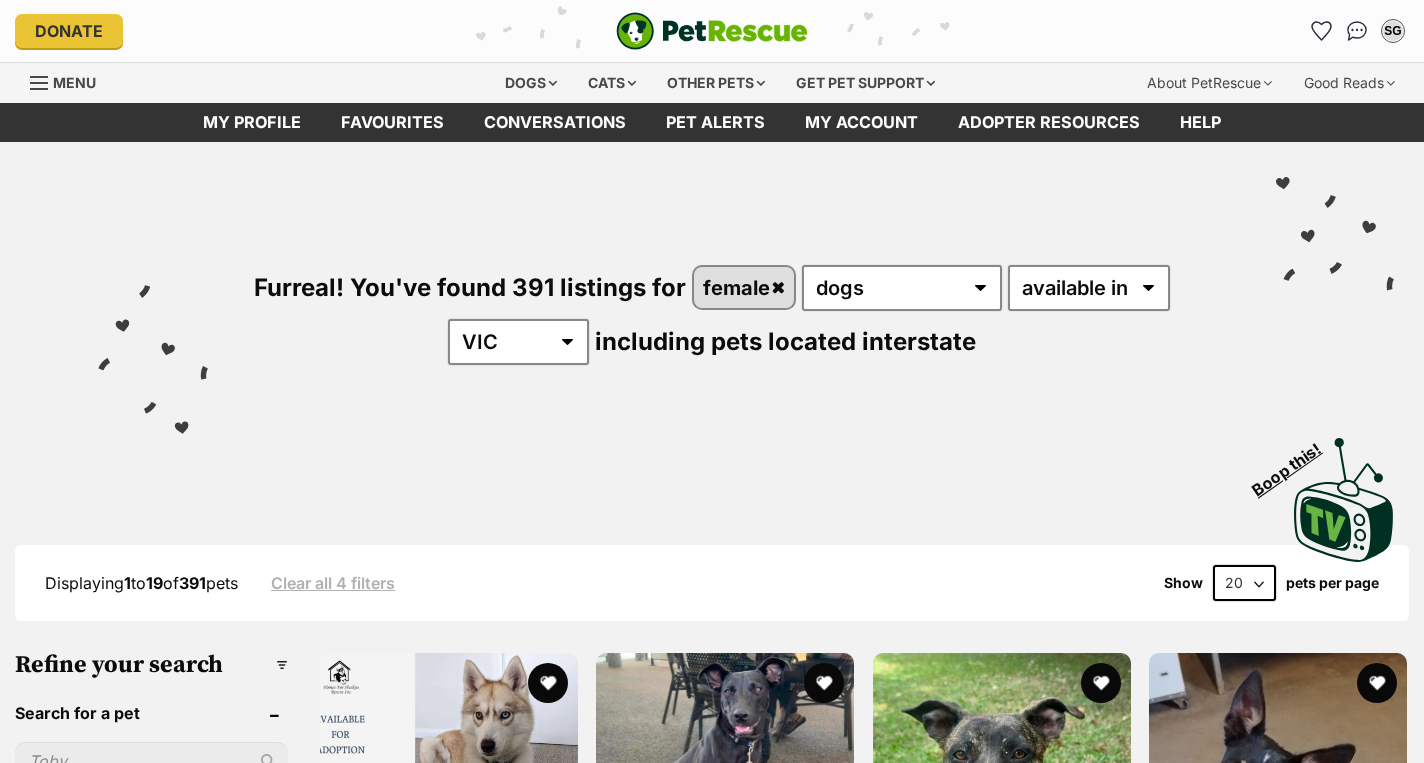 scroll, scrollTop: 338, scrollLeft: 0, axis: vertical 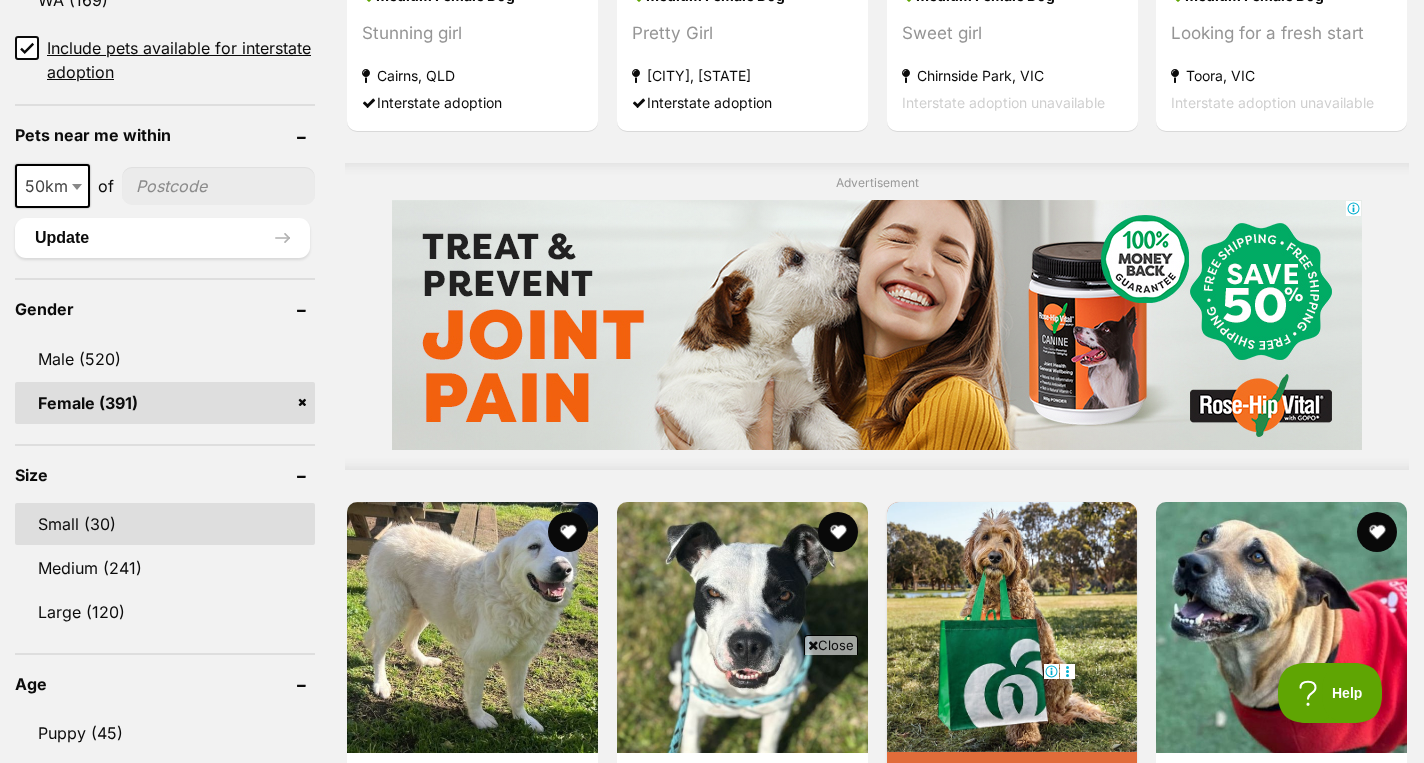click on "Small (30)" at bounding box center [165, 524] 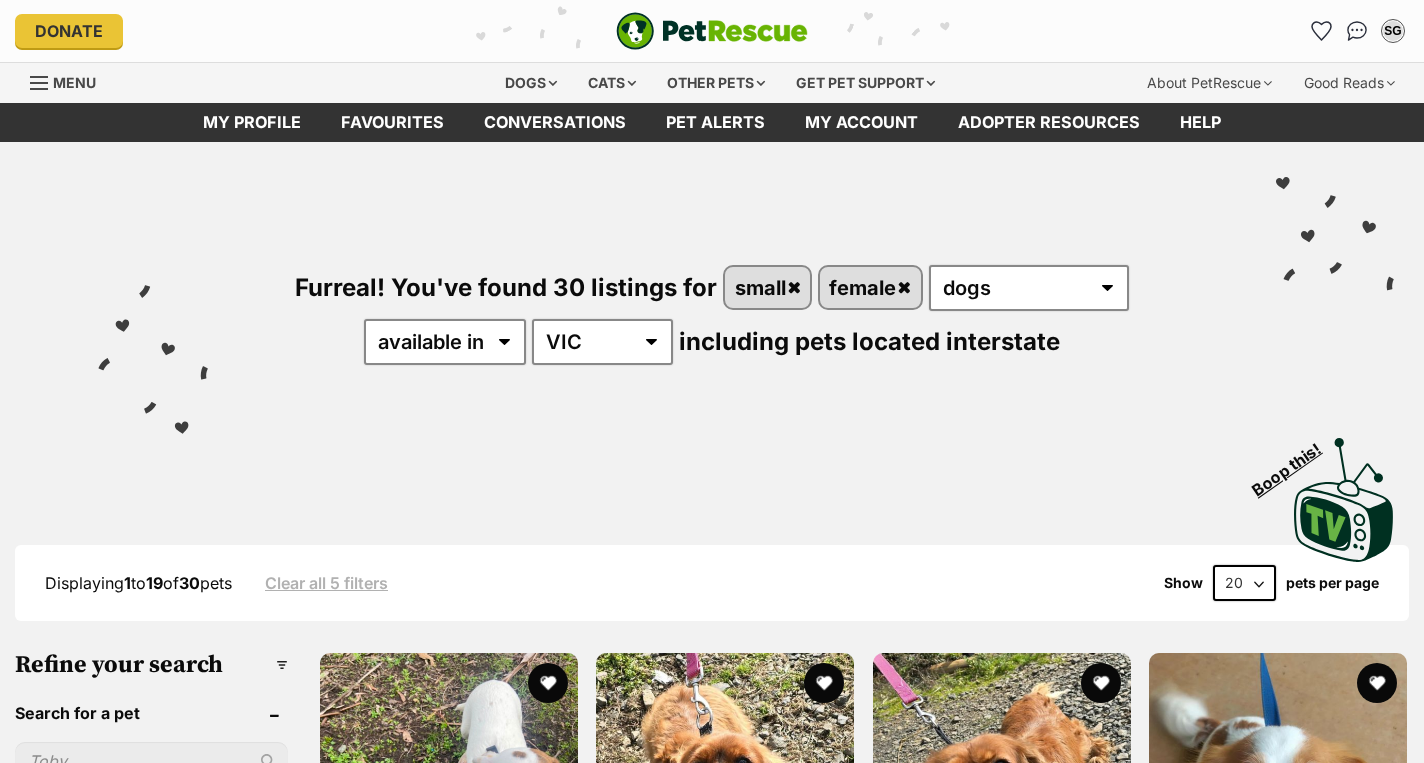 scroll, scrollTop: 0, scrollLeft: 0, axis: both 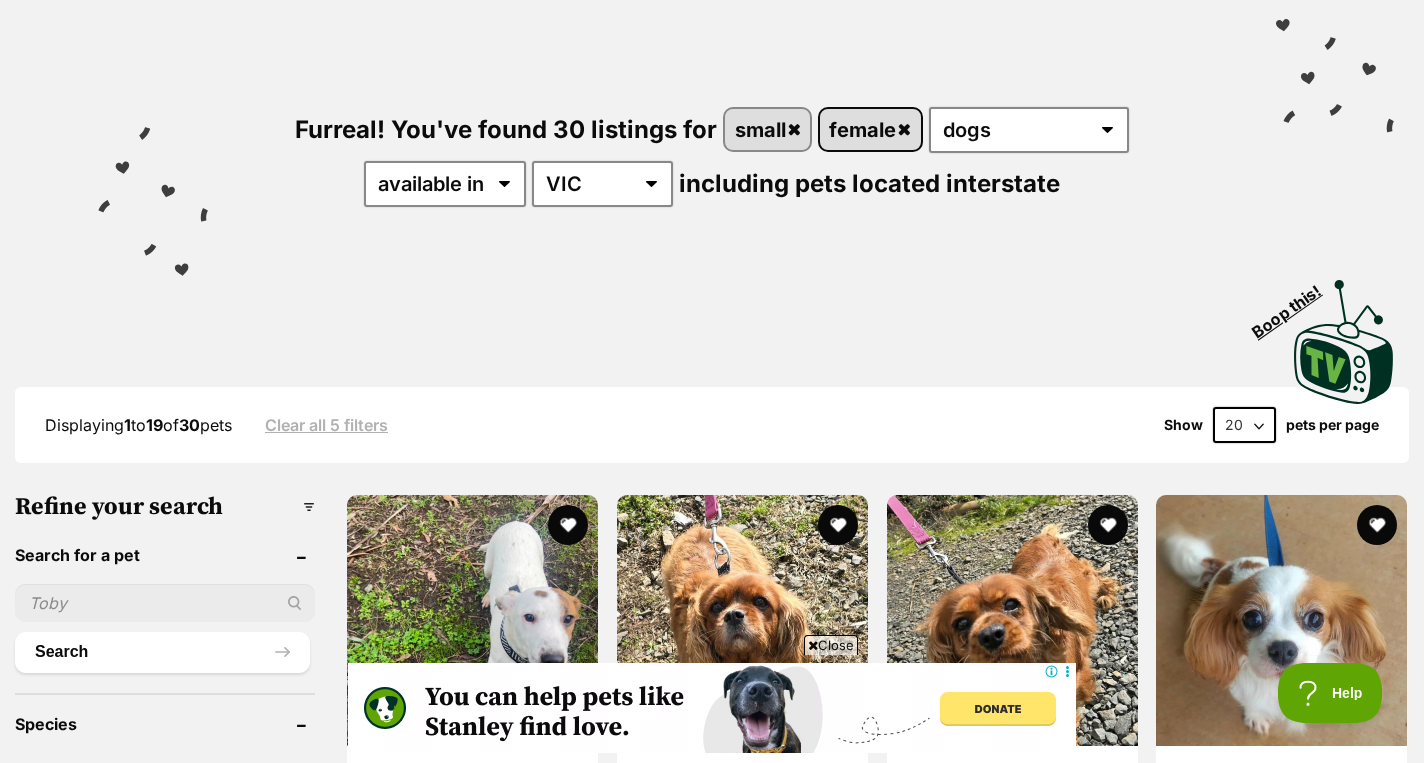 click on "female" at bounding box center [870, 129] 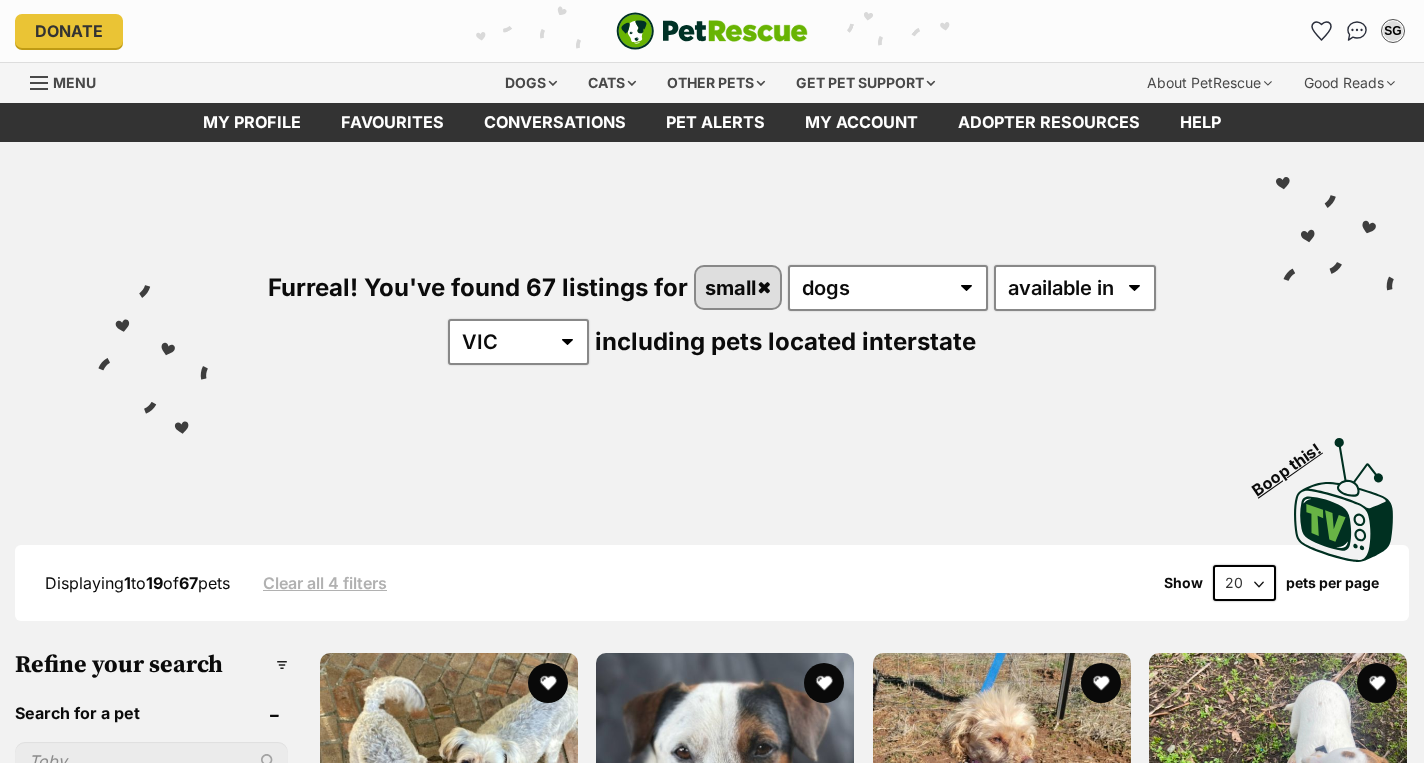 scroll, scrollTop: 0, scrollLeft: 0, axis: both 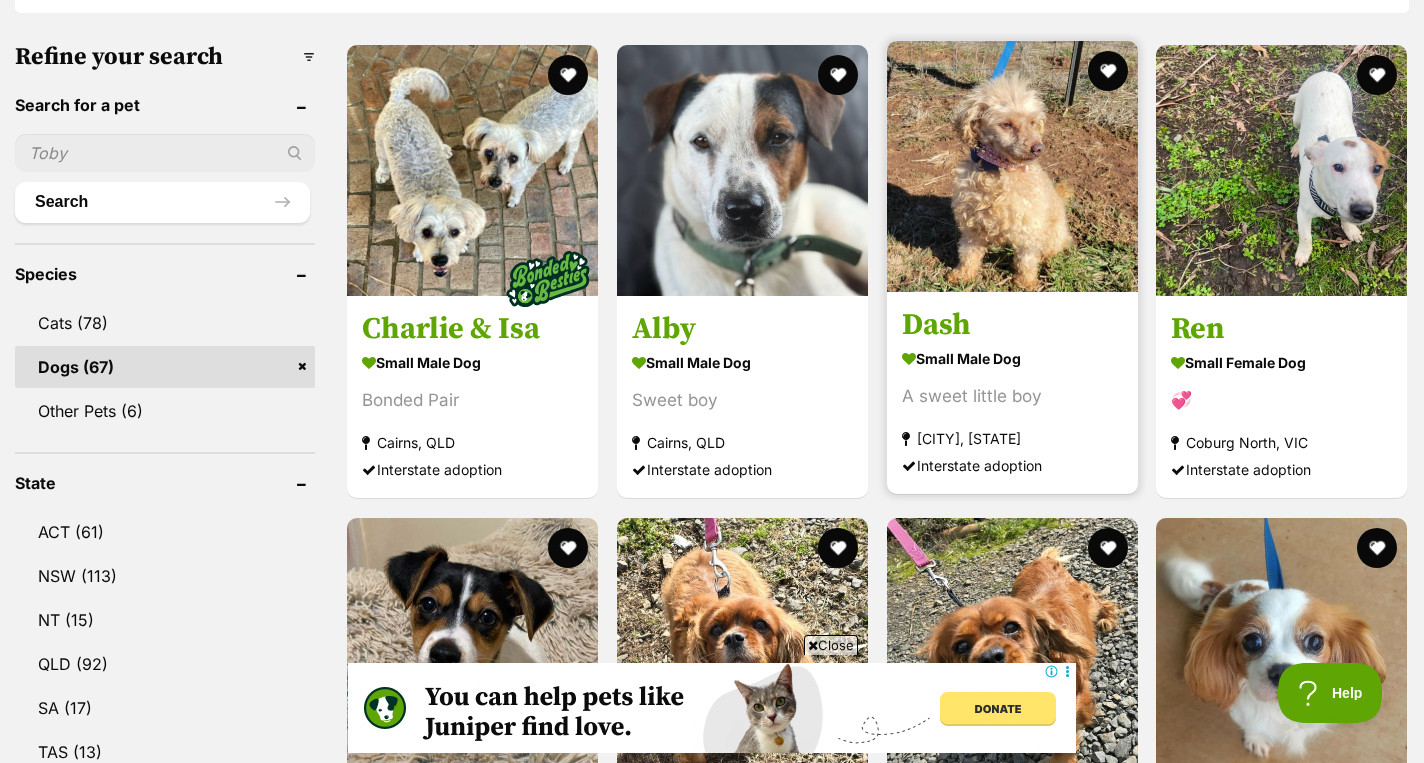 click on "small male Dog
A sweet little boy
Kunama, NSW
Interstate adoption" at bounding box center (1012, 412) 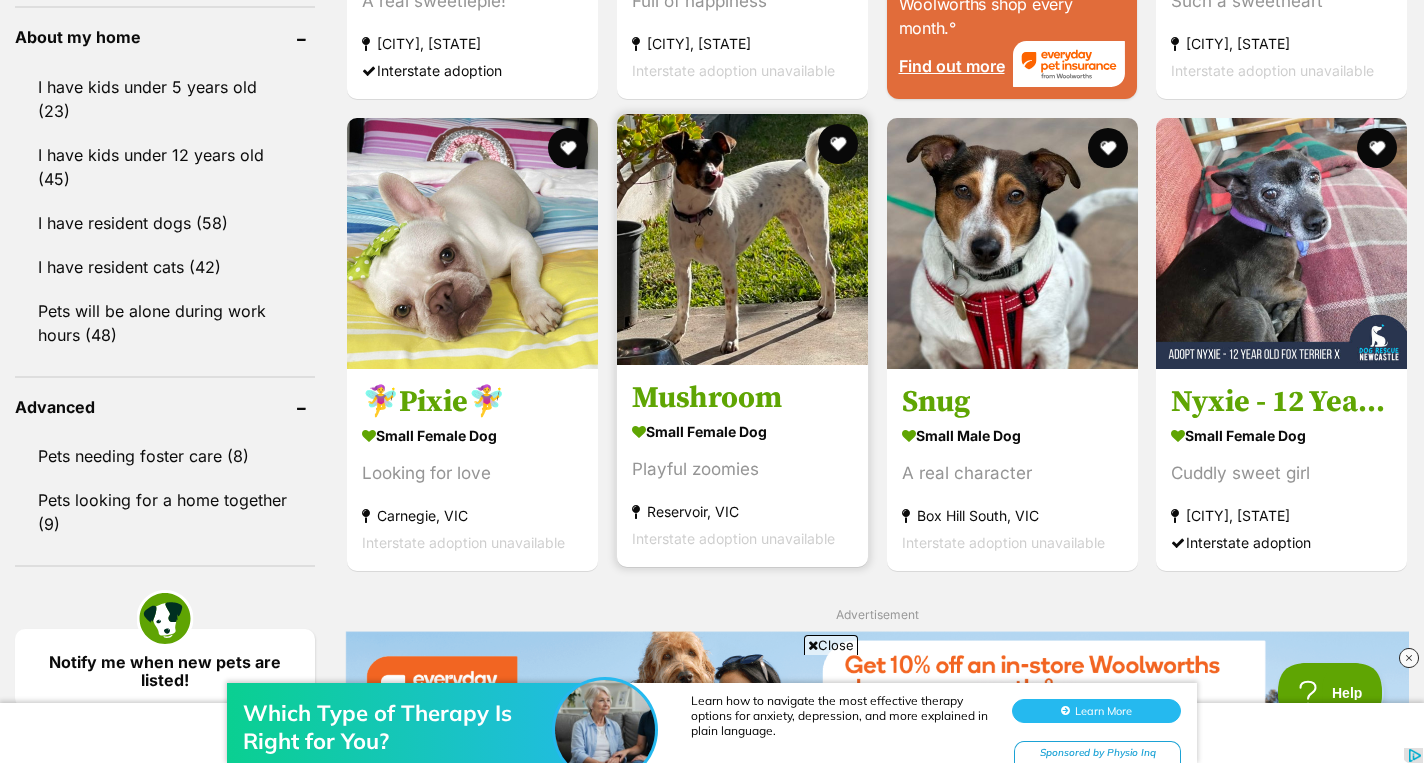 scroll, scrollTop: 2316, scrollLeft: 0, axis: vertical 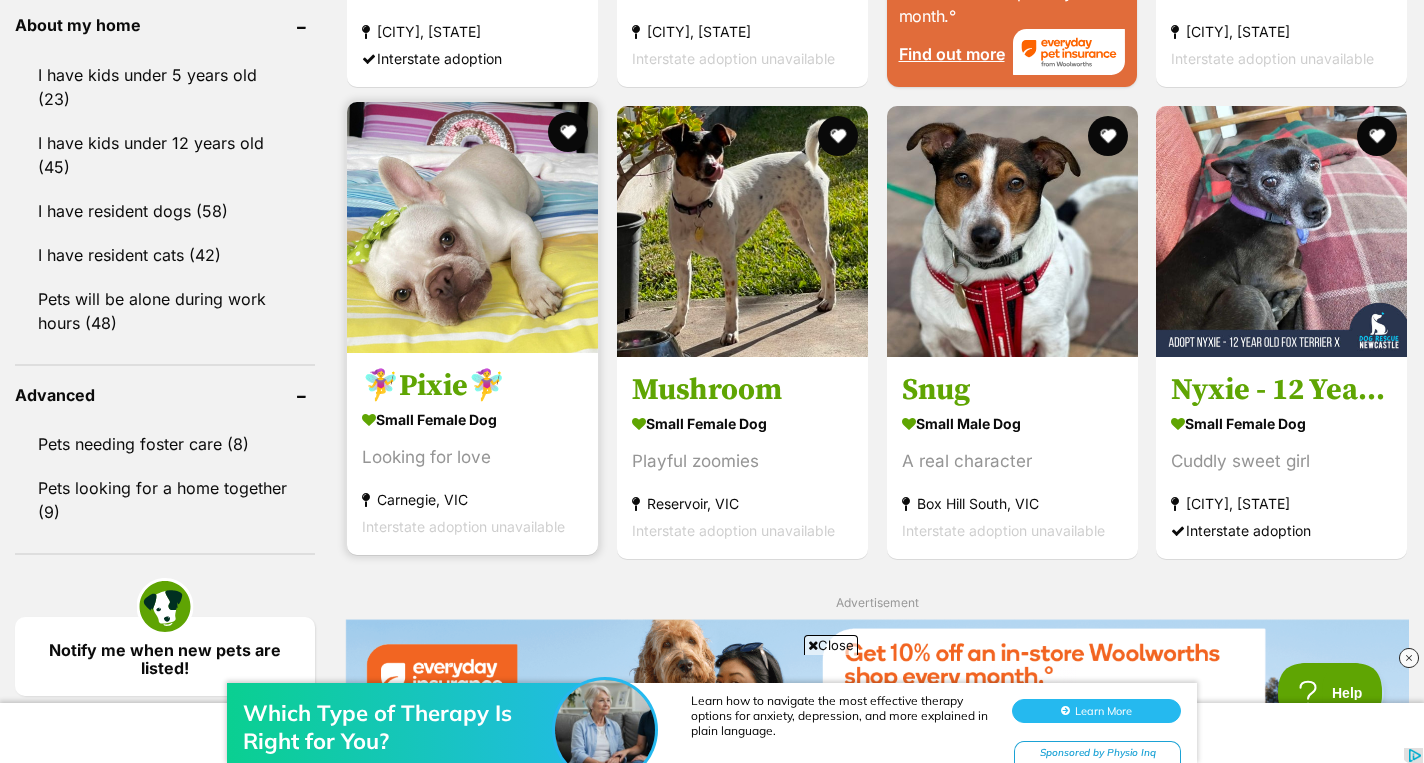 click on "Looking for love" at bounding box center (472, 457) 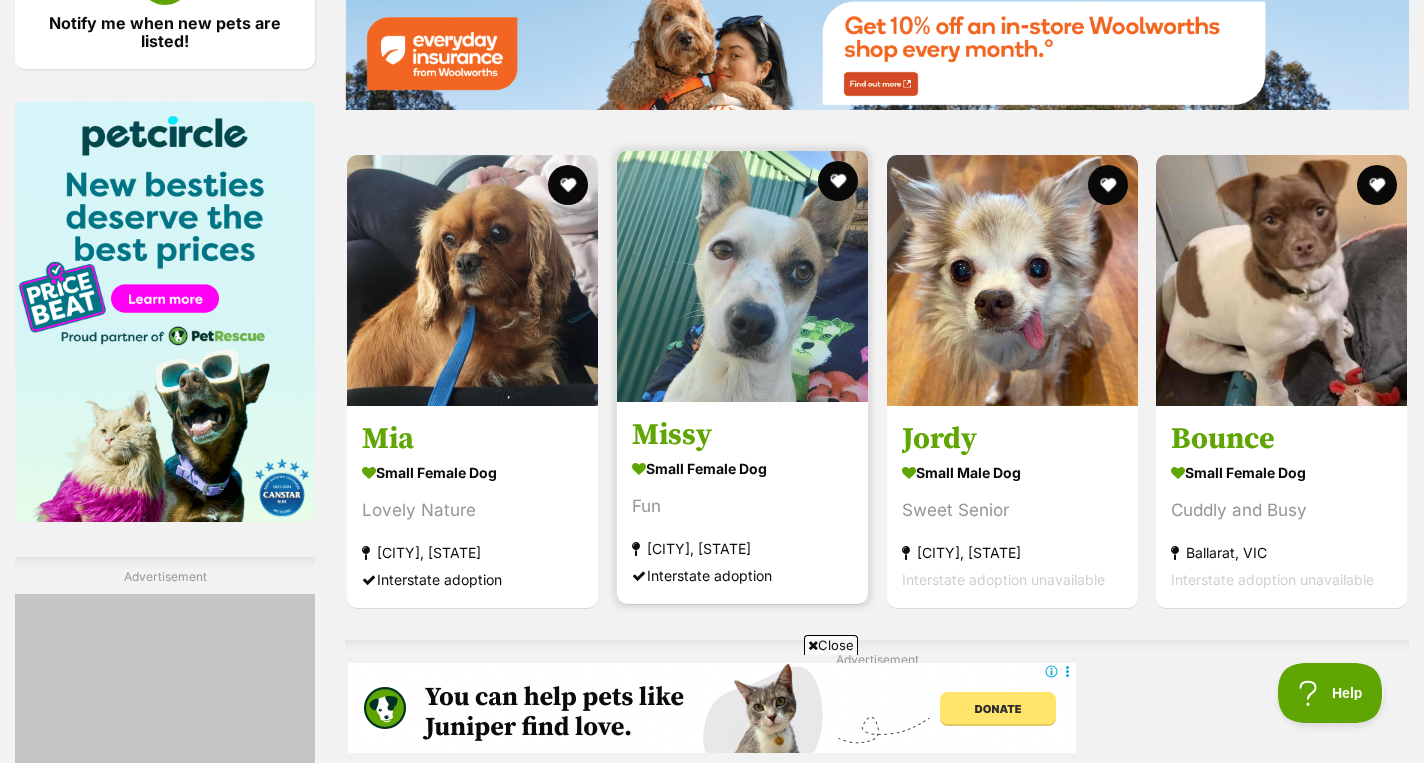scroll, scrollTop: 2944, scrollLeft: 0, axis: vertical 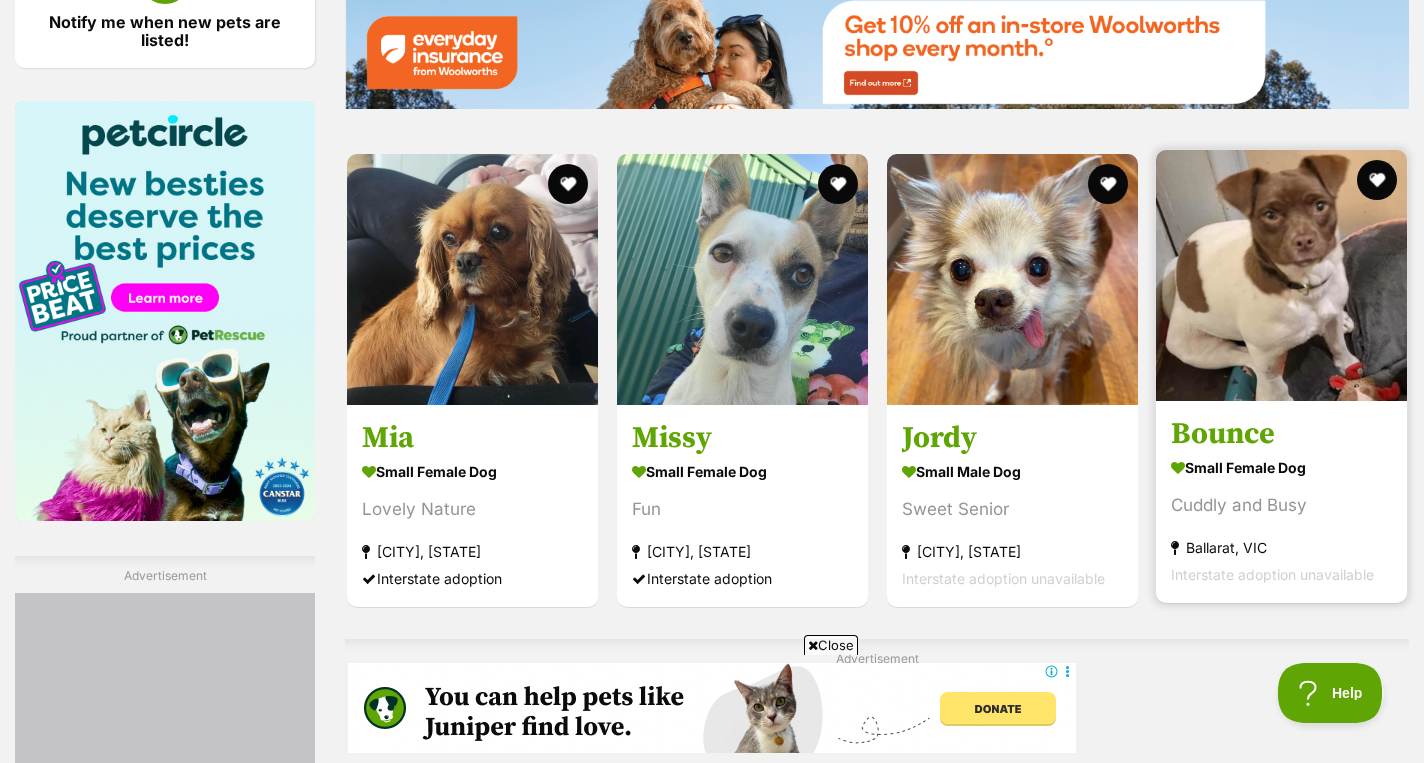 click on "Bounce" at bounding box center (1281, 434) 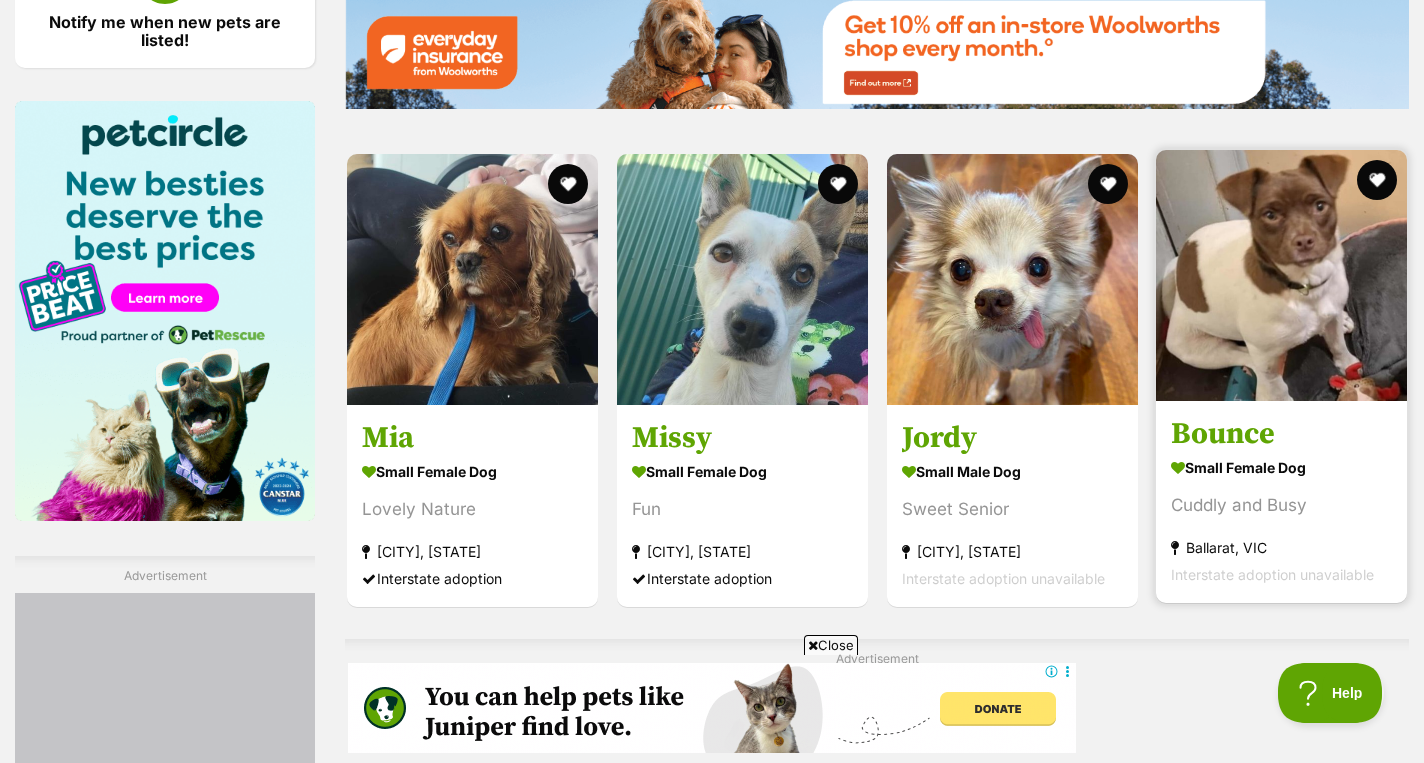 scroll, scrollTop: 0, scrollLeft: 0, axis: both 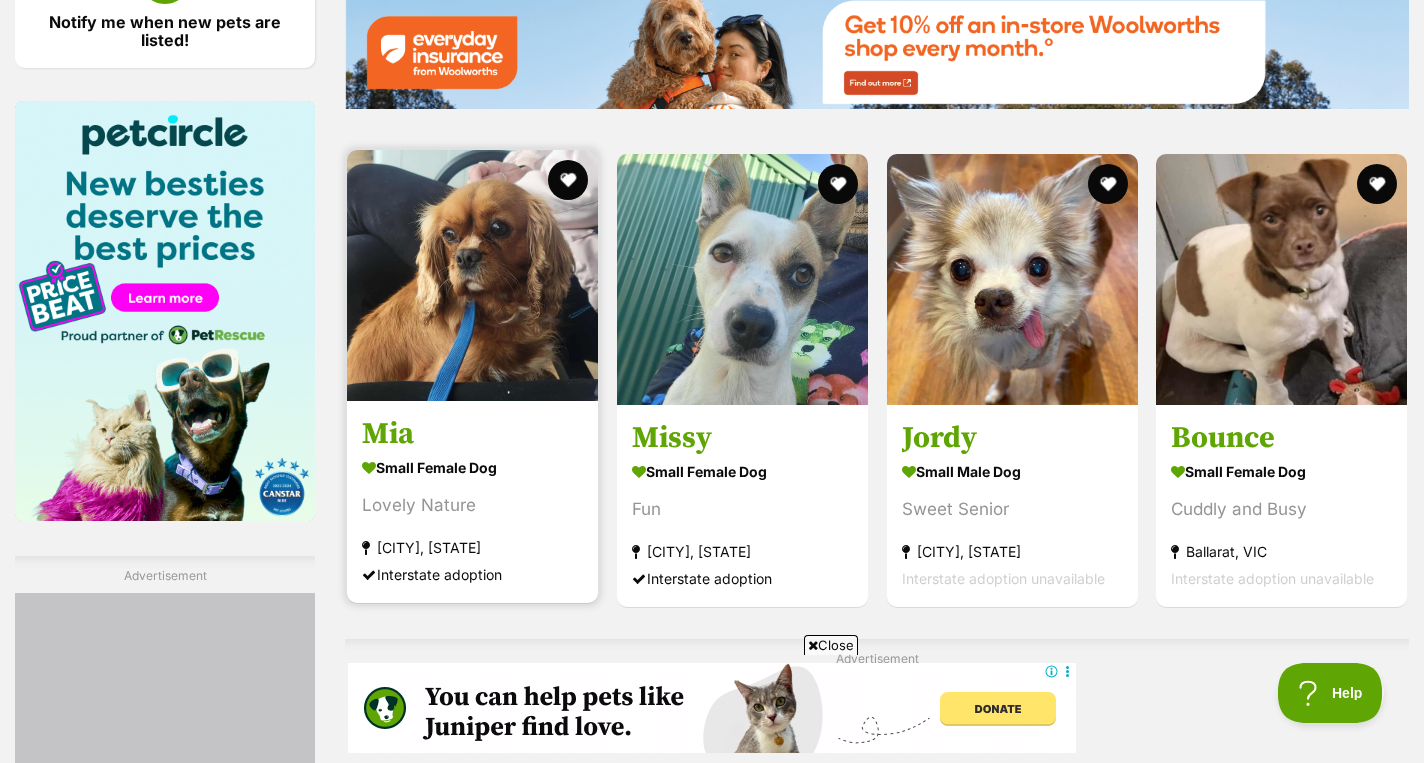 click on "small female Dog" at bounding box center (472, 467) 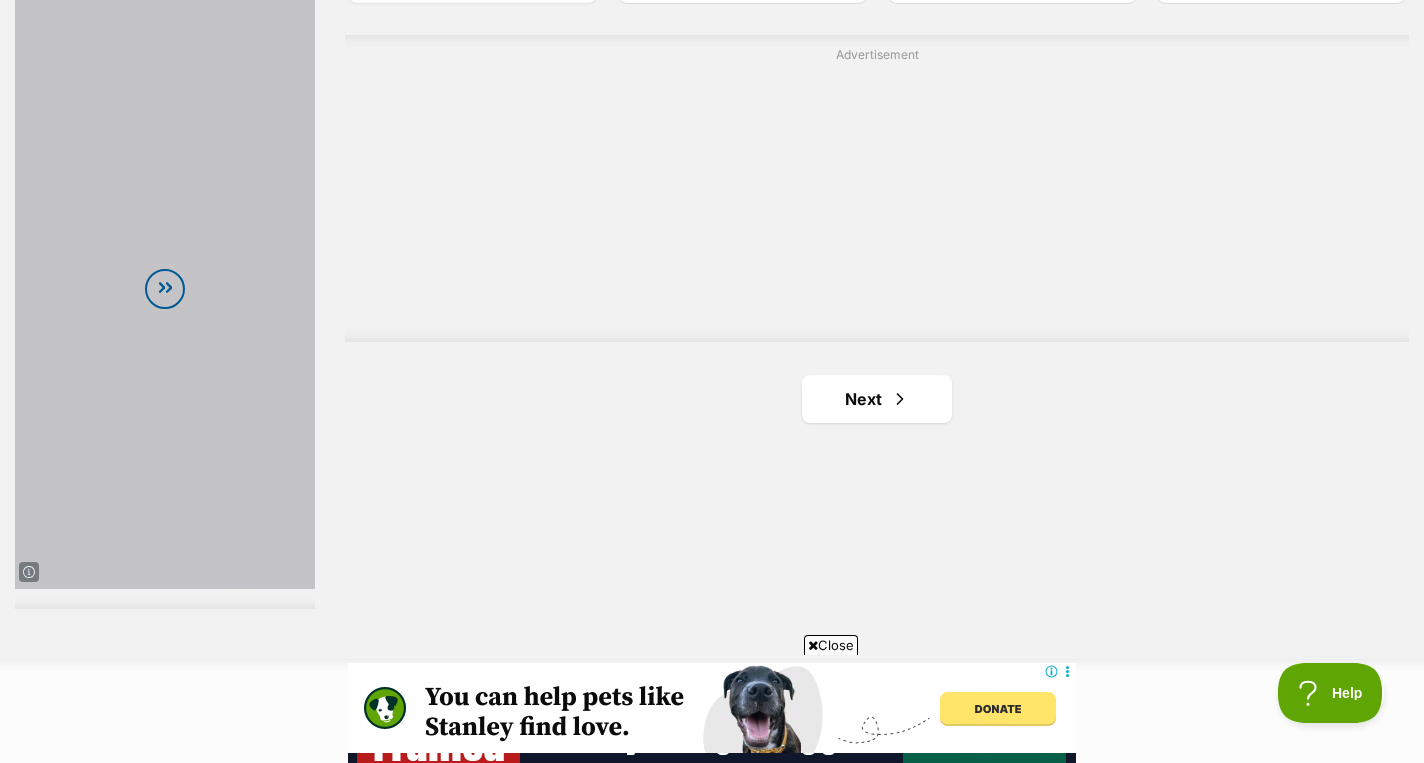 scroll, scrollTop: 3572, scrollLeft: 0, axis: vertical 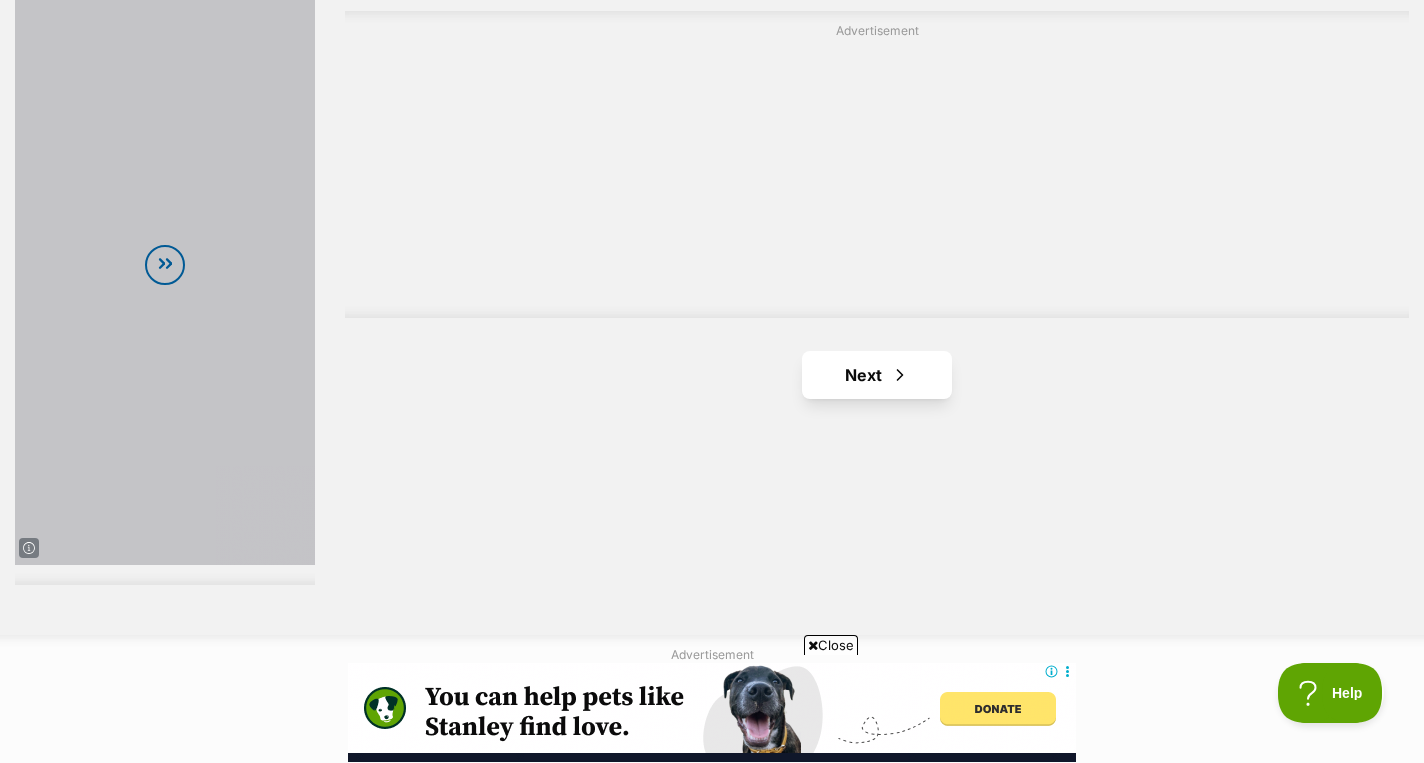 click on "Next" at bounding box center [877, 375] 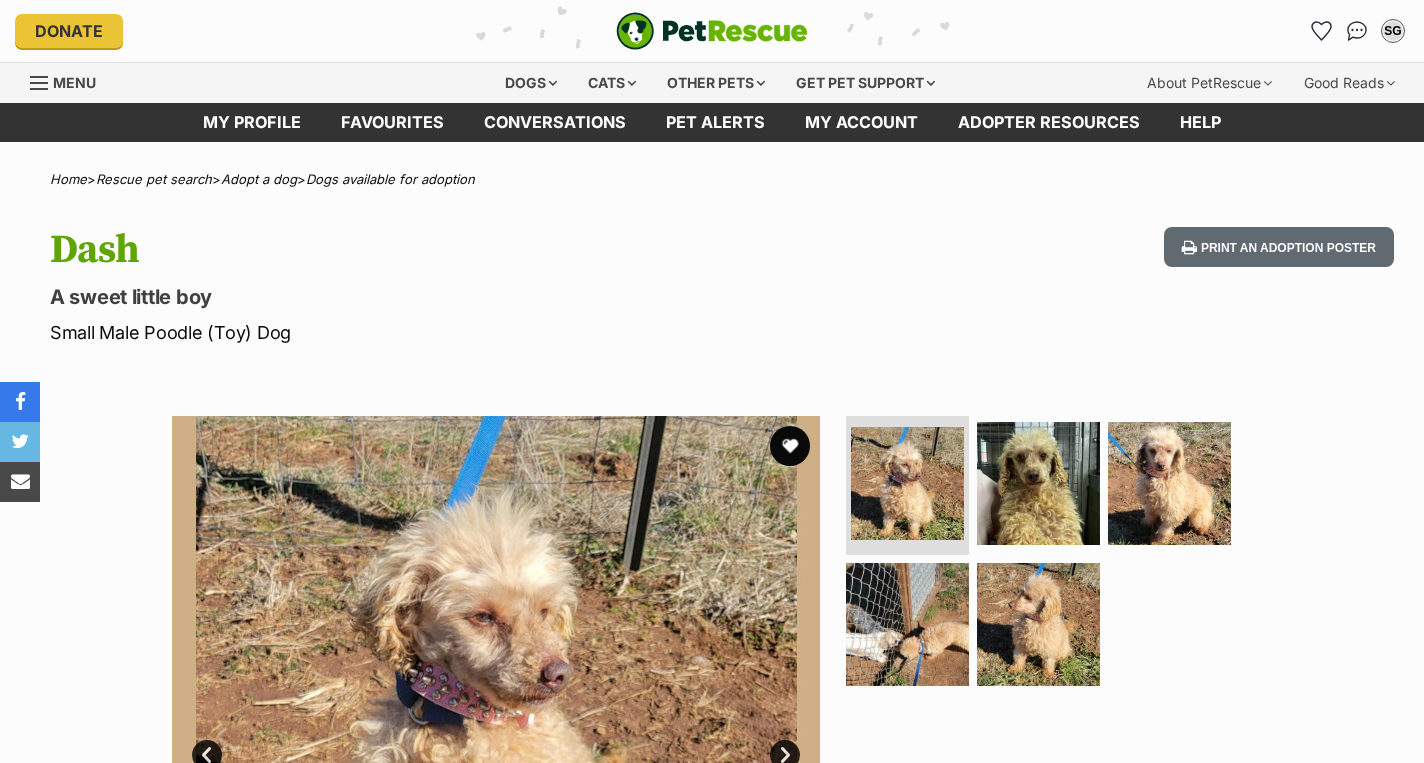 scroll, scrollTop: 0, scrollLeft: 0, axis: both 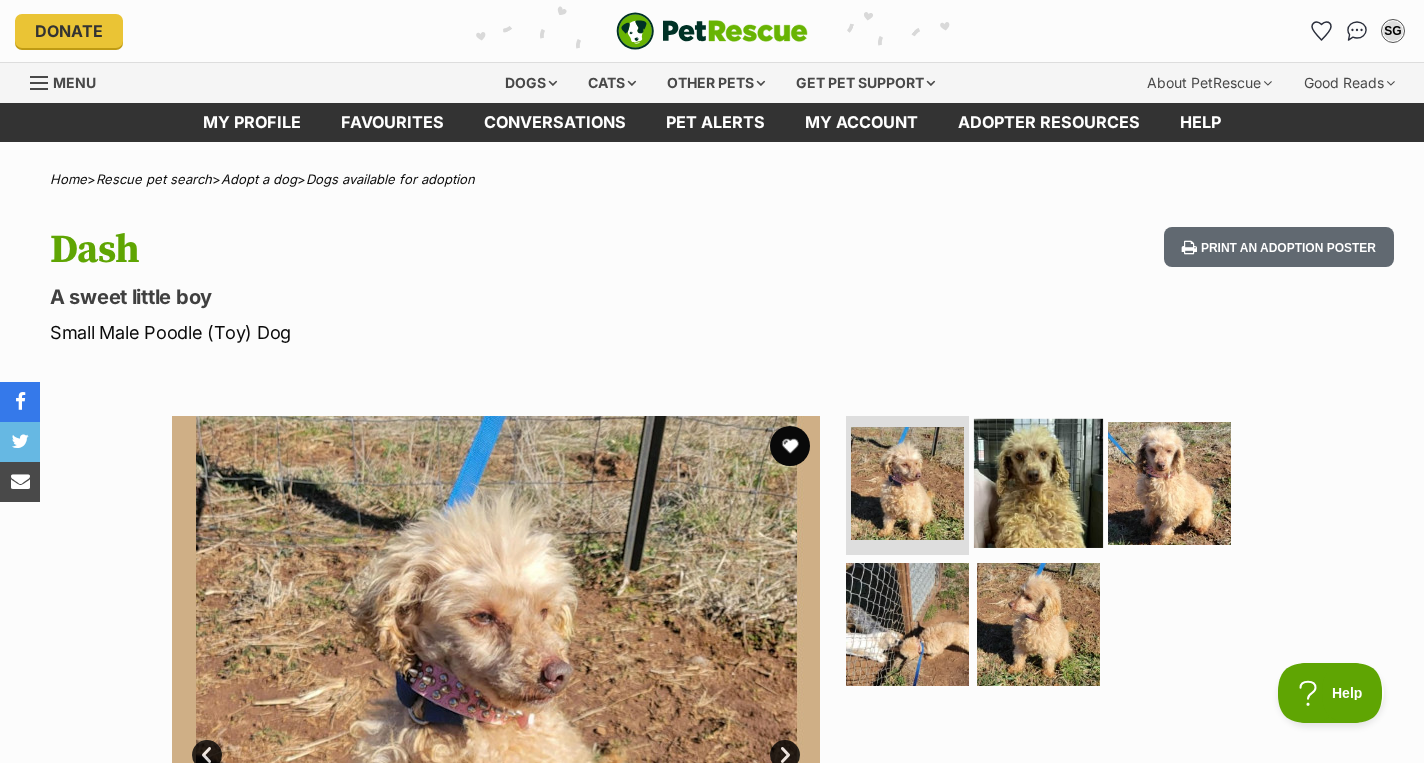 click at bounding box center [1038, 482] 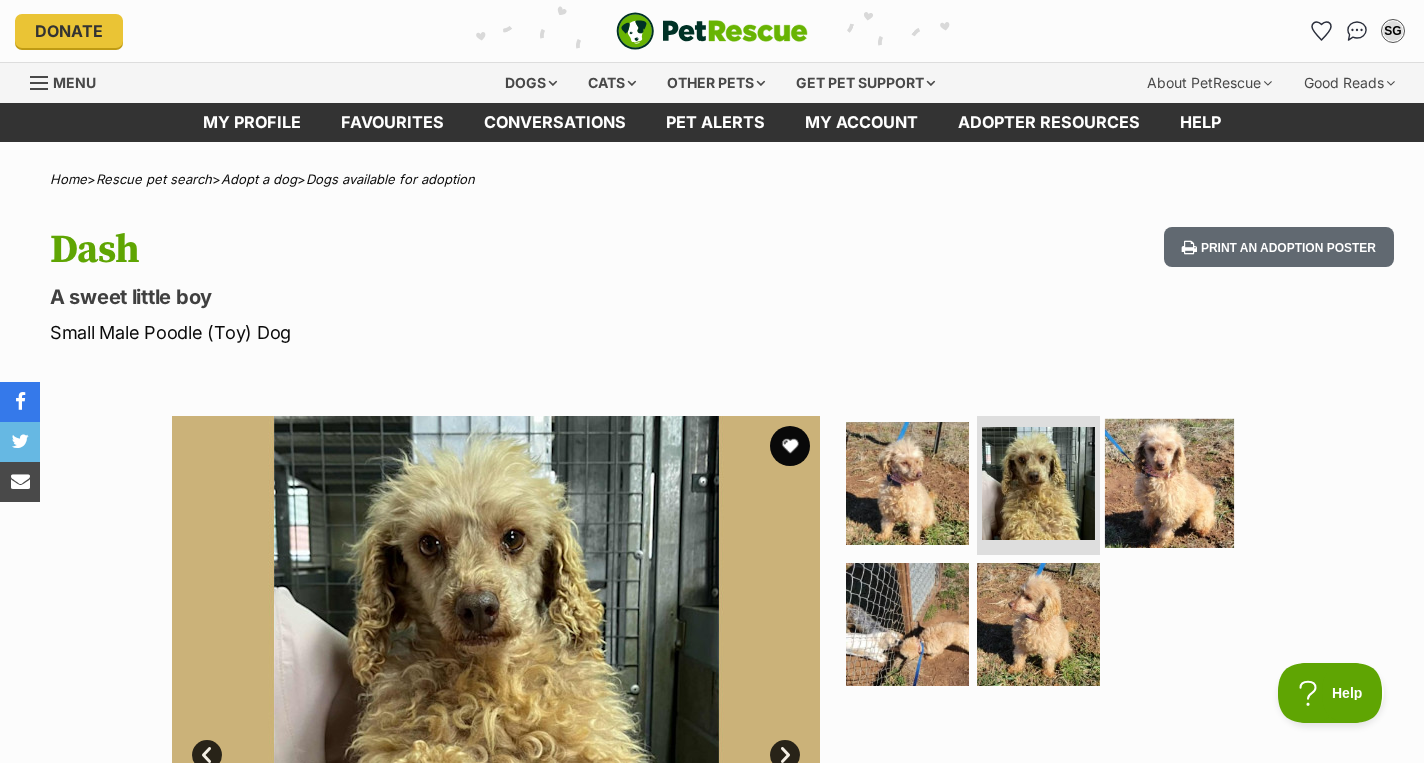 click at bounding box center (1169, 482) 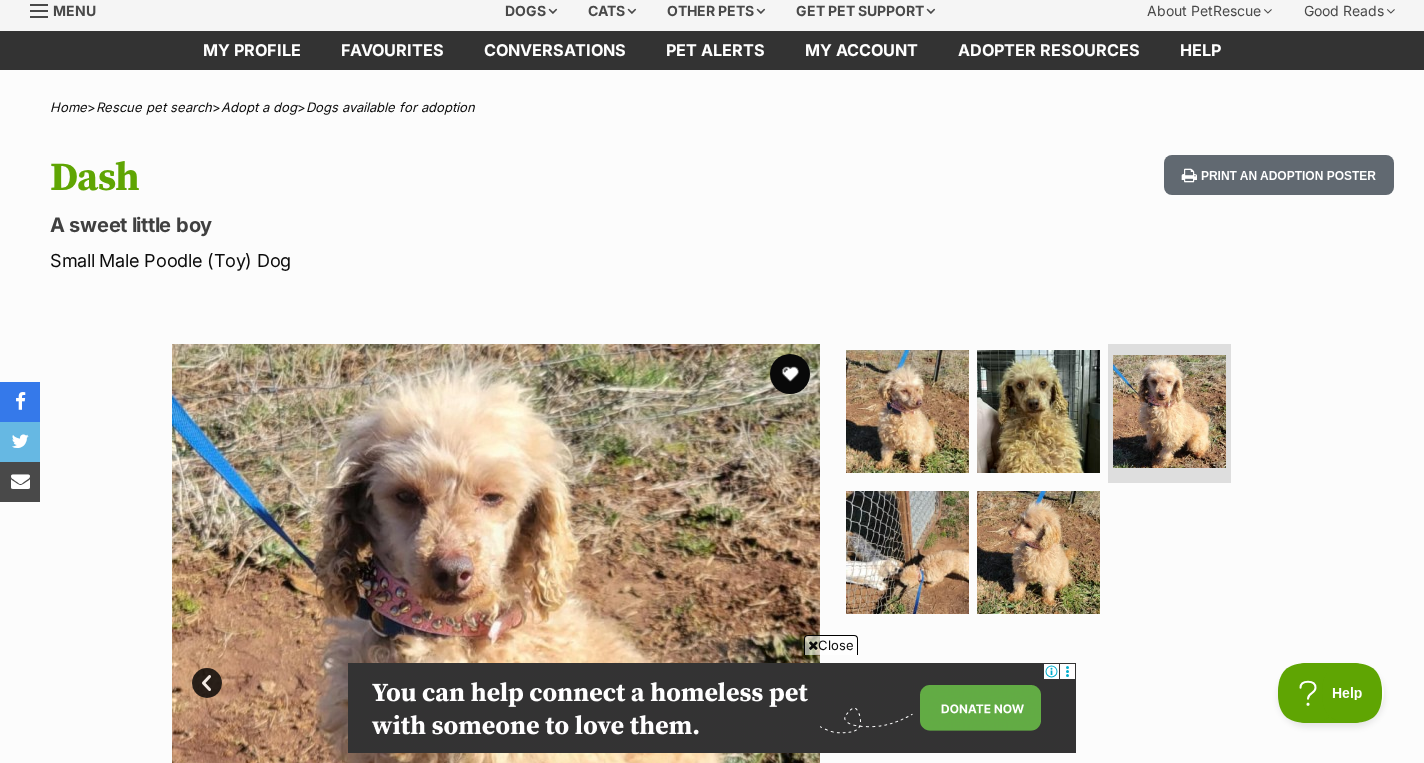 scroll, scrollTop: 70, scrollLeft: 0, axis: vertical 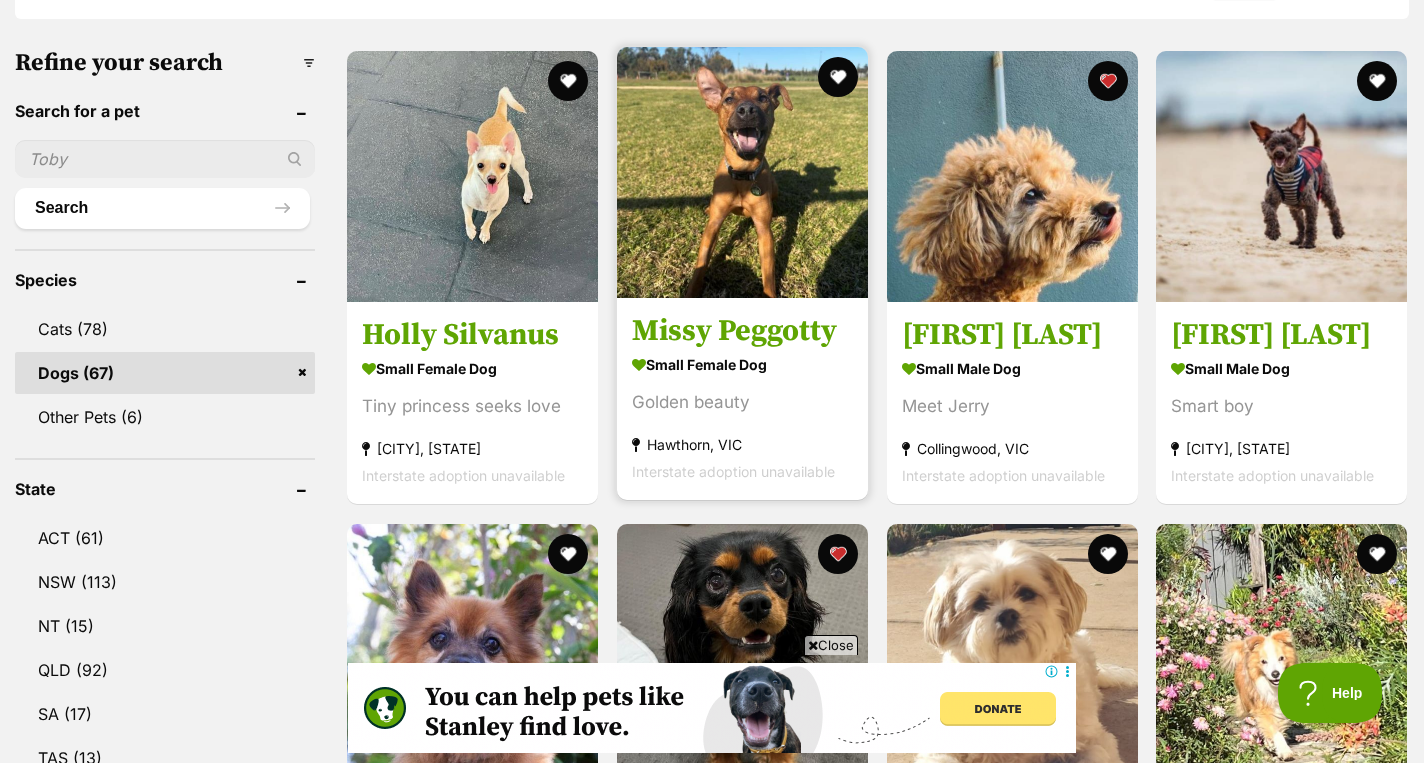 click on "Golden beauty" at bounding box center (742, 403) 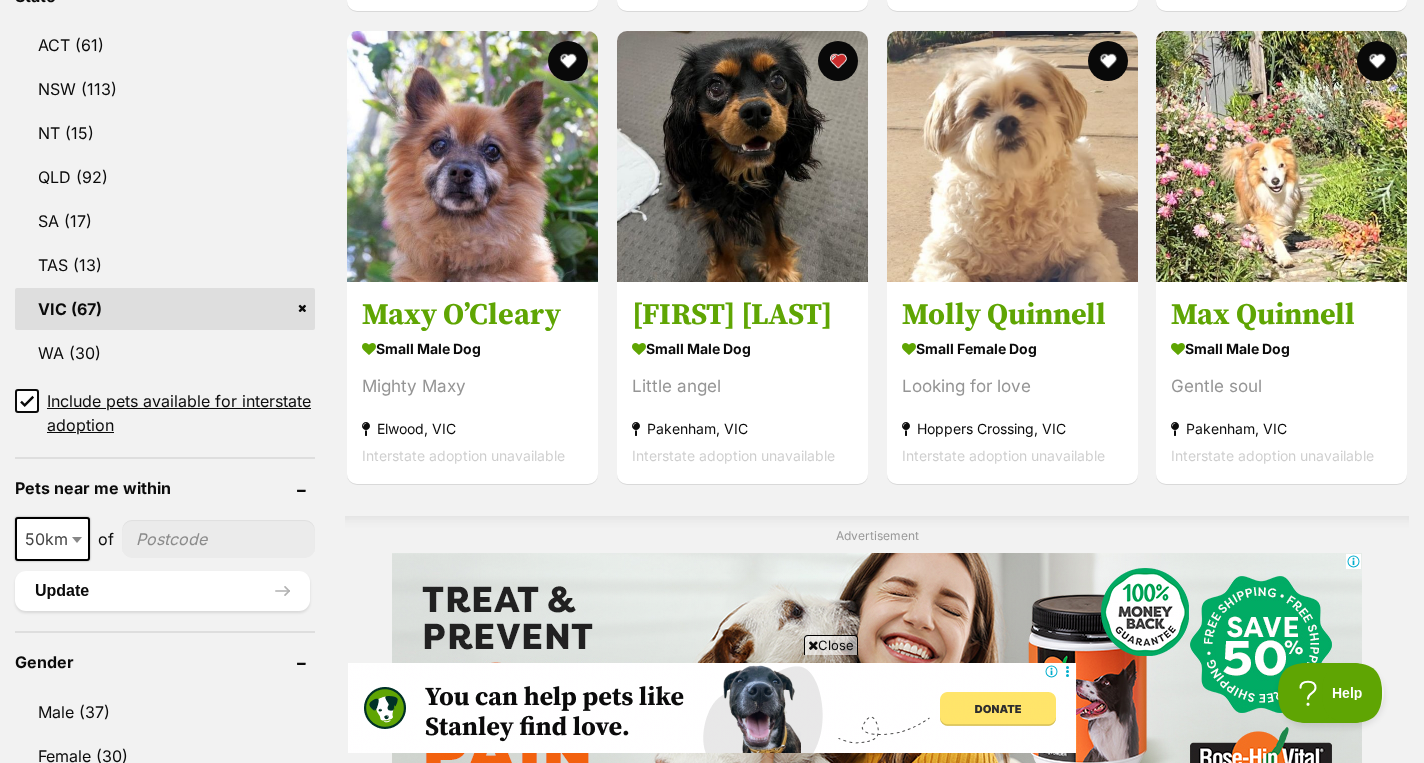 scroll, scrollTop: 1098, scrollLeft: 0, axis: vertical 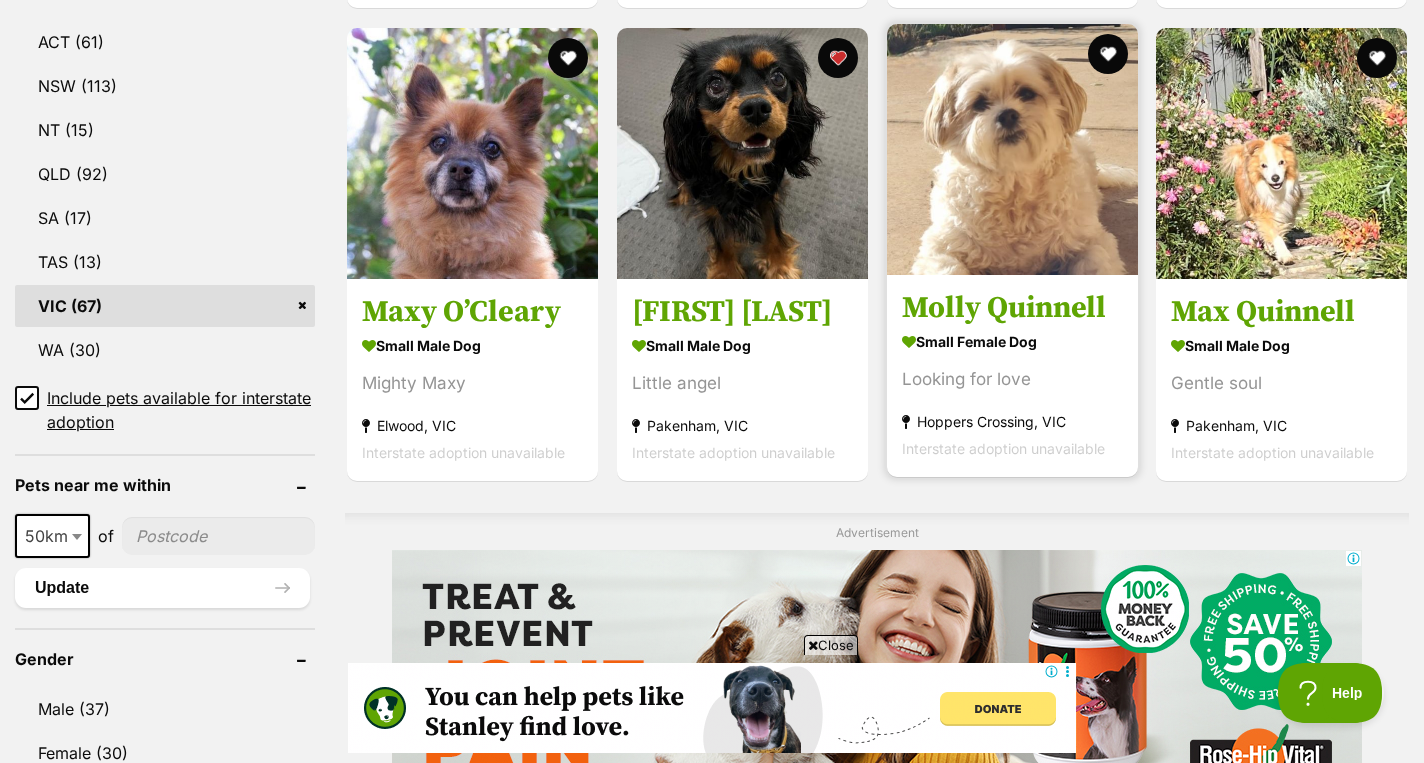 click on "small female Dog" at bounding box center [1012, 341] 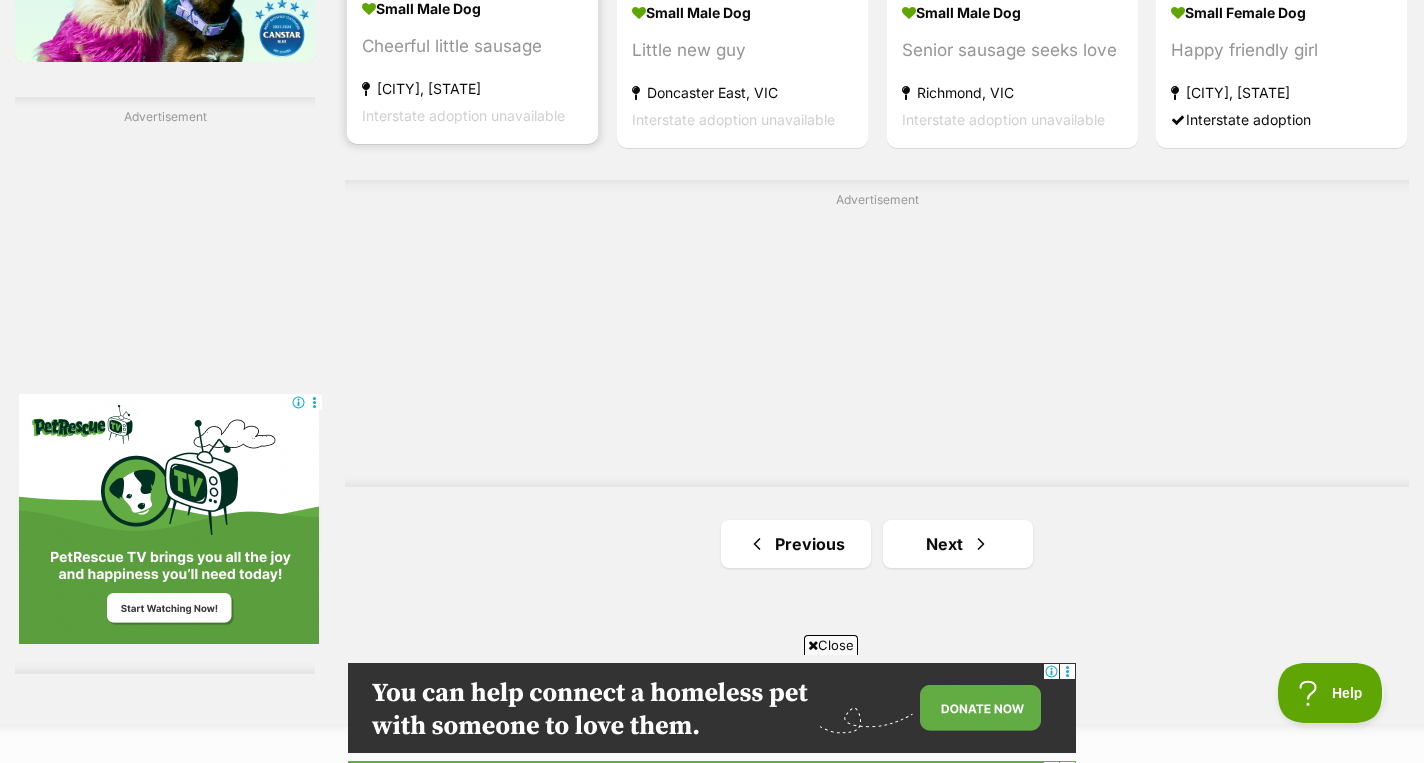 scroll, scrollTop: 3404, scrollLeft: 0, axis: vertical 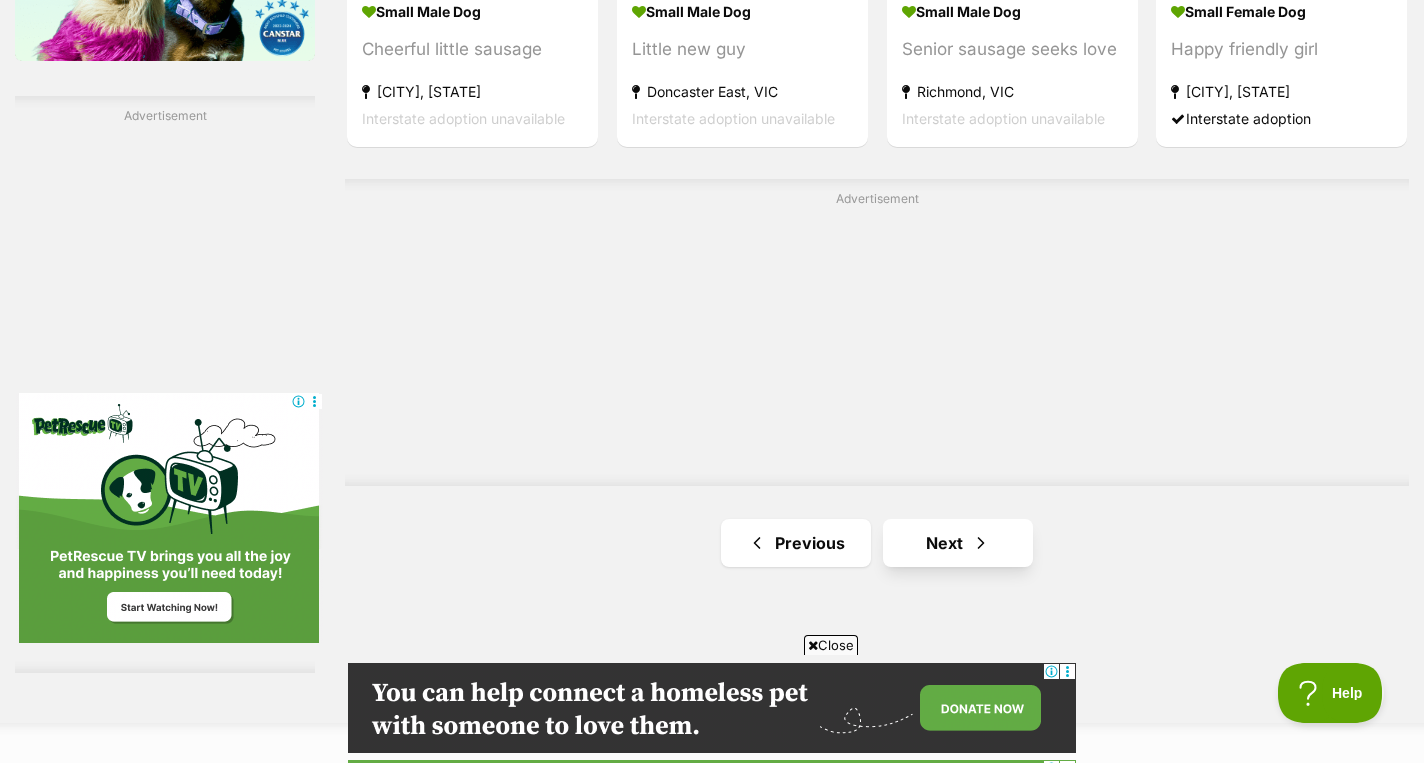 click on "Next" at bounding box center [958, 543] 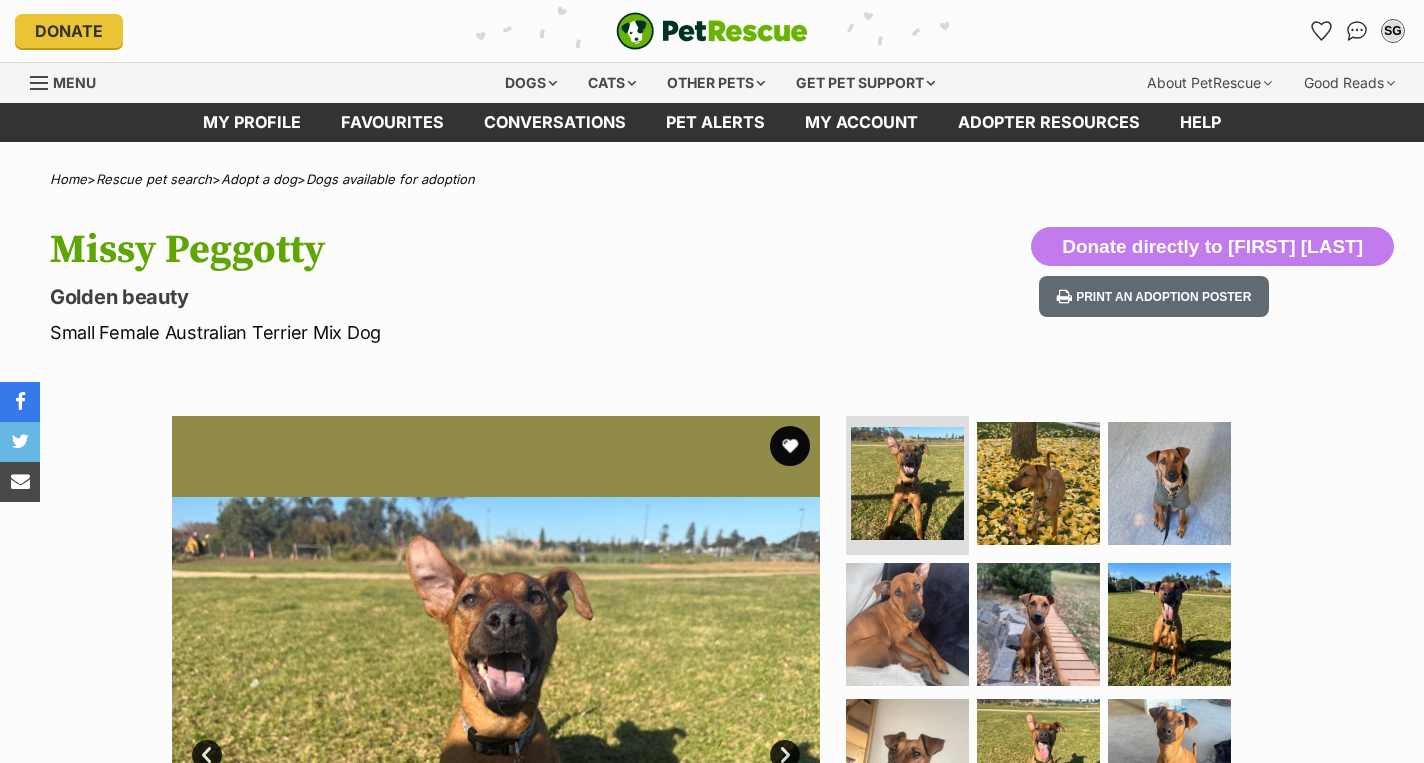 scroll, scrollTop: 0, scrollLeft: 0, axis: both 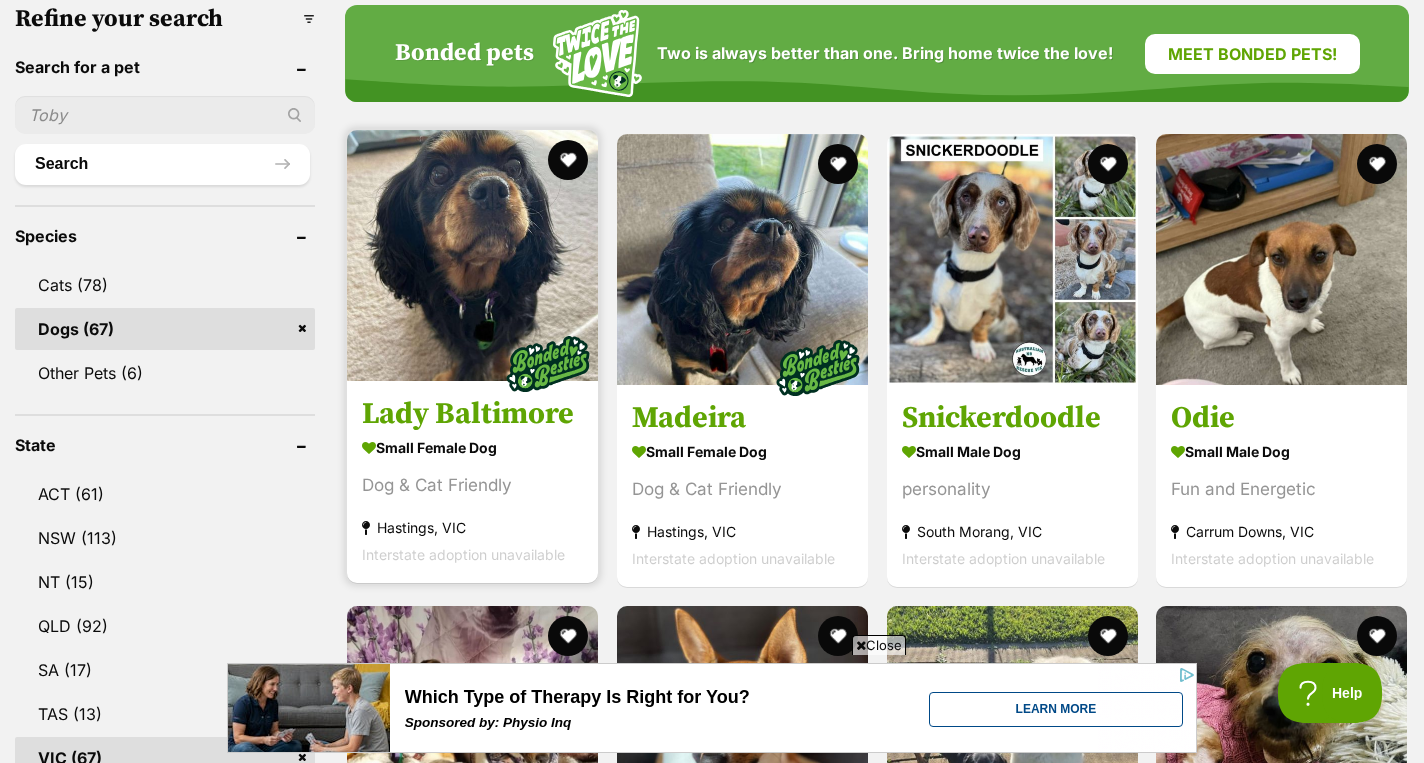 click on "Dog & Cat Friendly" at bounding box center [472, 485] 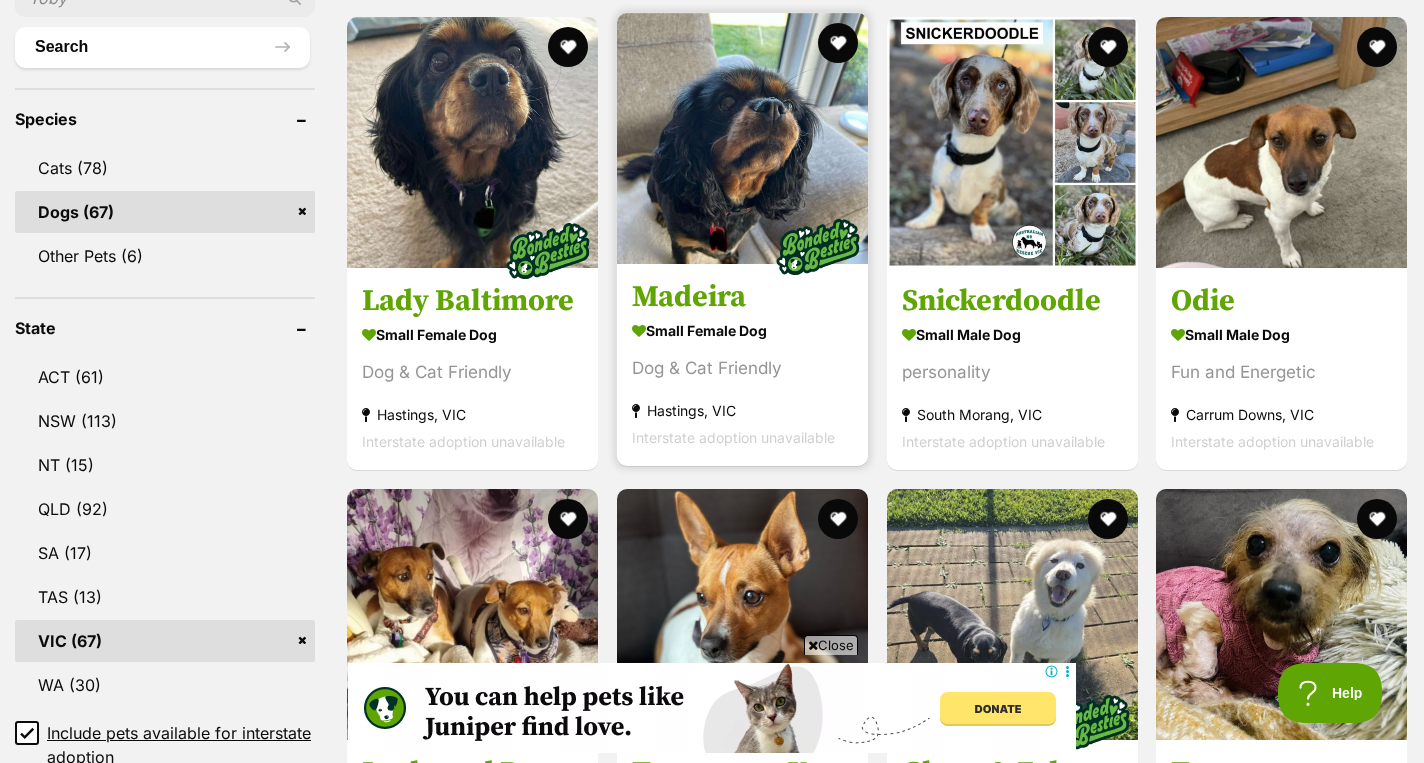 scroll, scrollTop: 782, scrollLeft: 0, axis: vertical 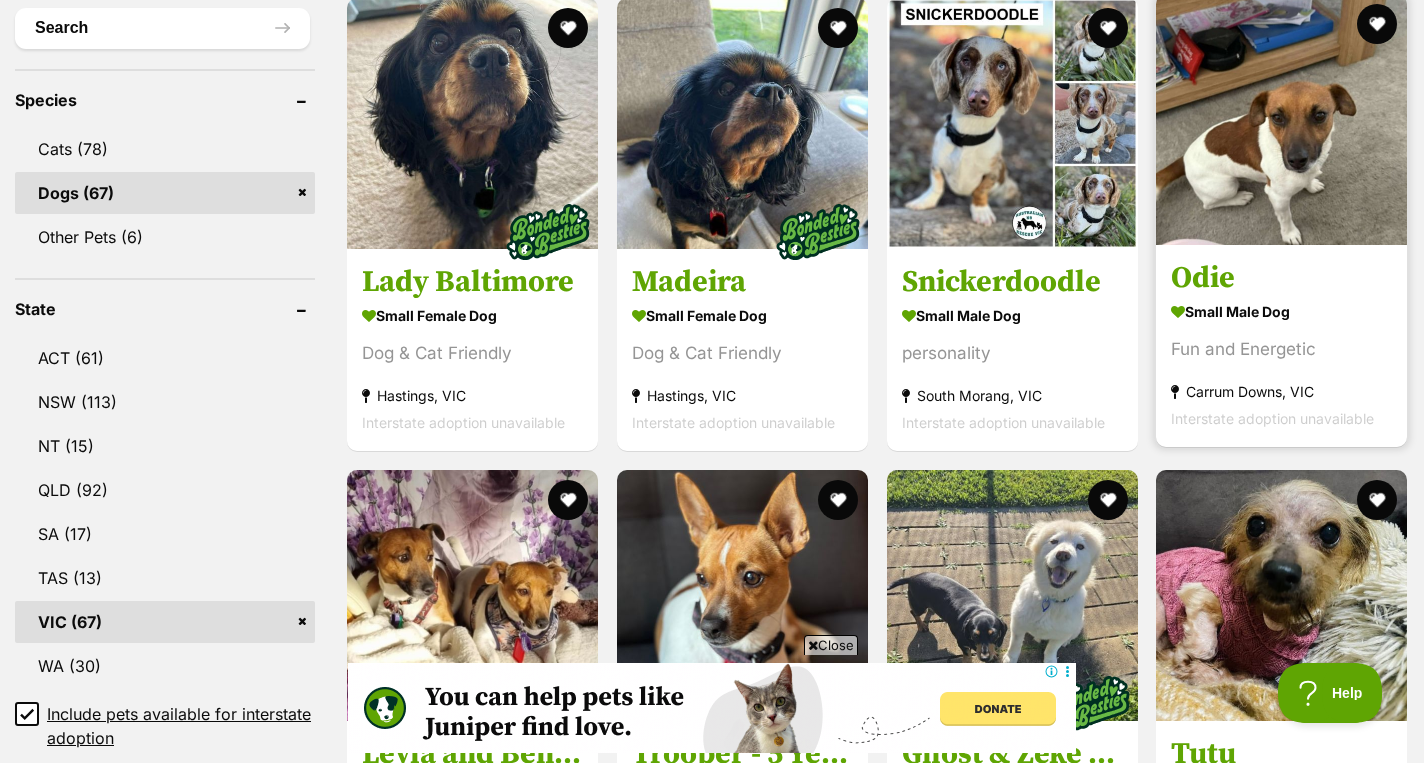 click on "Odie
small male Dog
Fun and Energetic
Carrum Downs, VIC
Interstate adoption unavailable" at bounding box center [1281, 345] 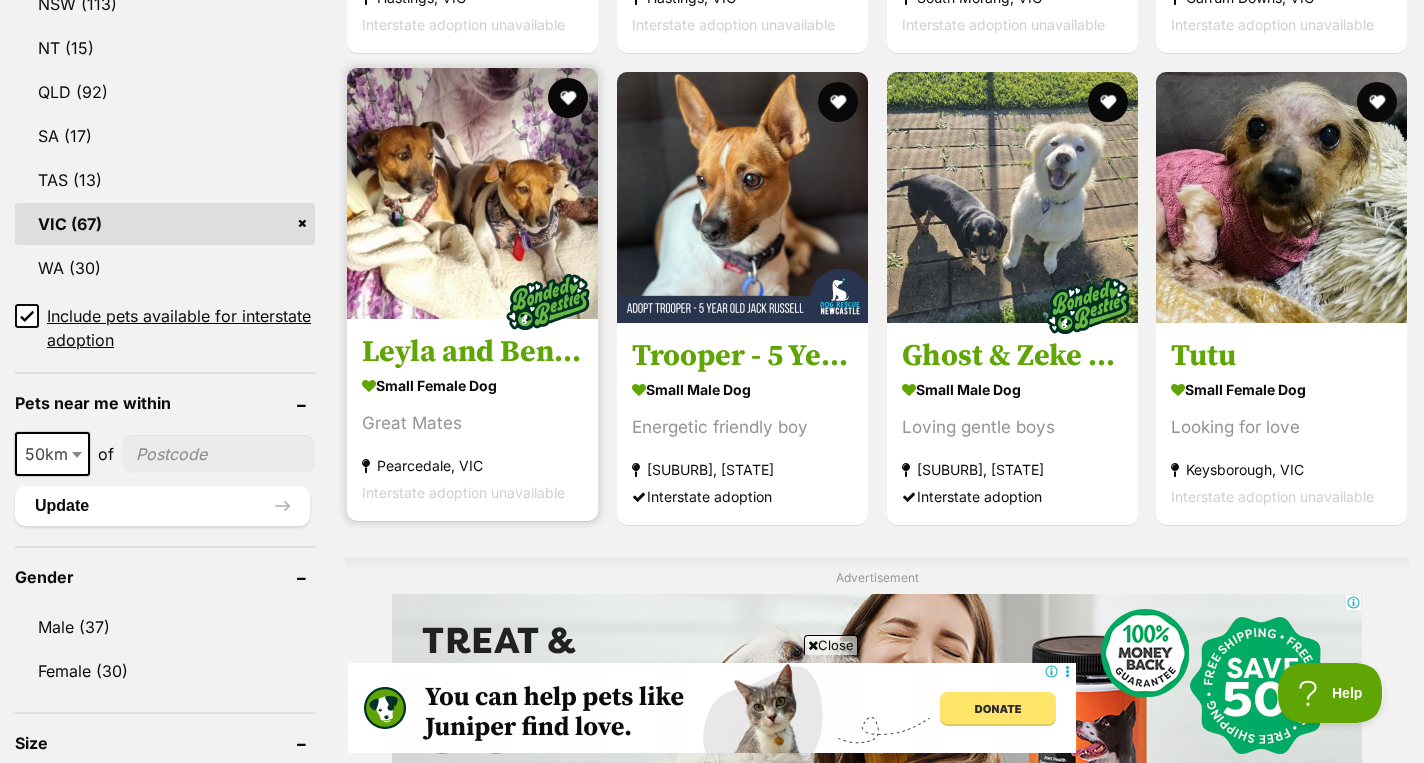 scroll, scrollTop: 1183, scrollLeft: 0, axis: vertical 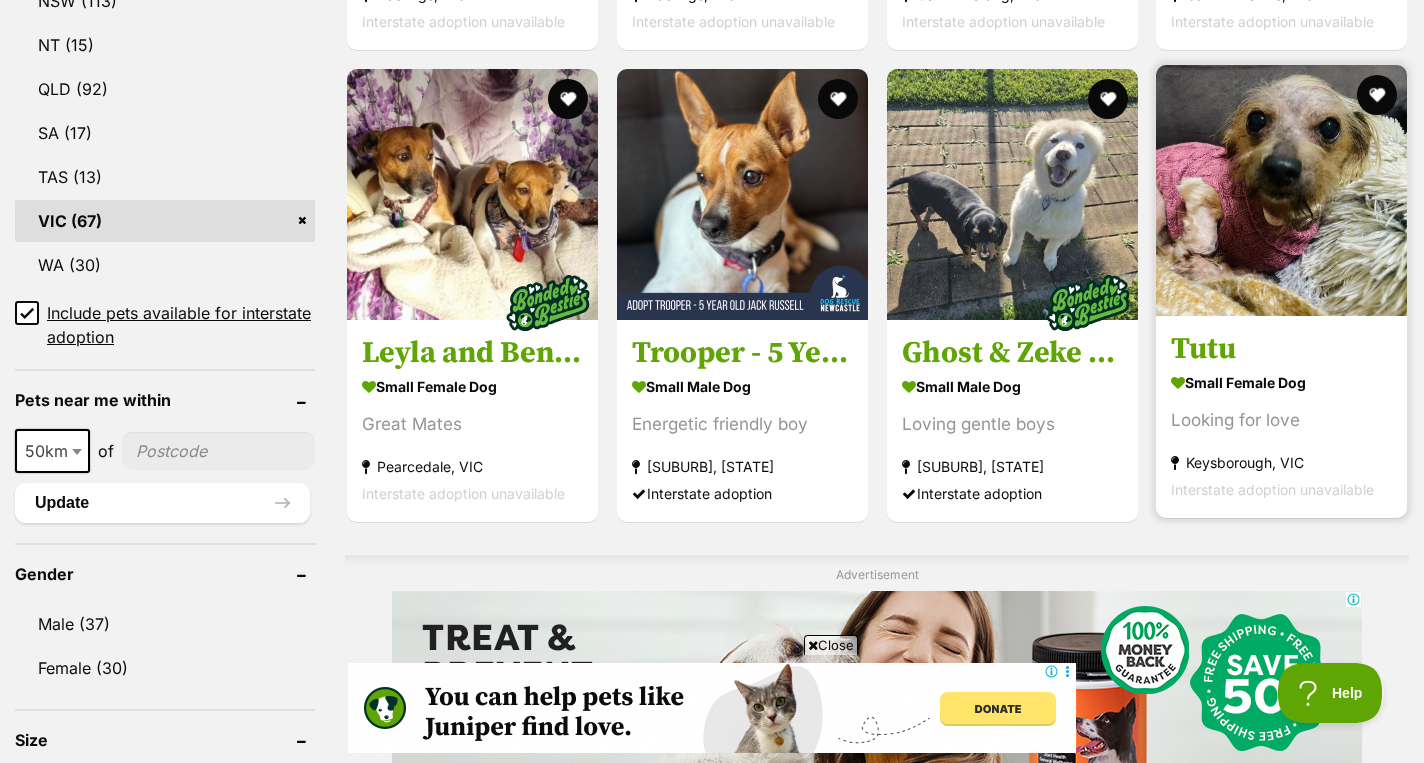 click on "small female Dog" at bounding box center (1281, 383) 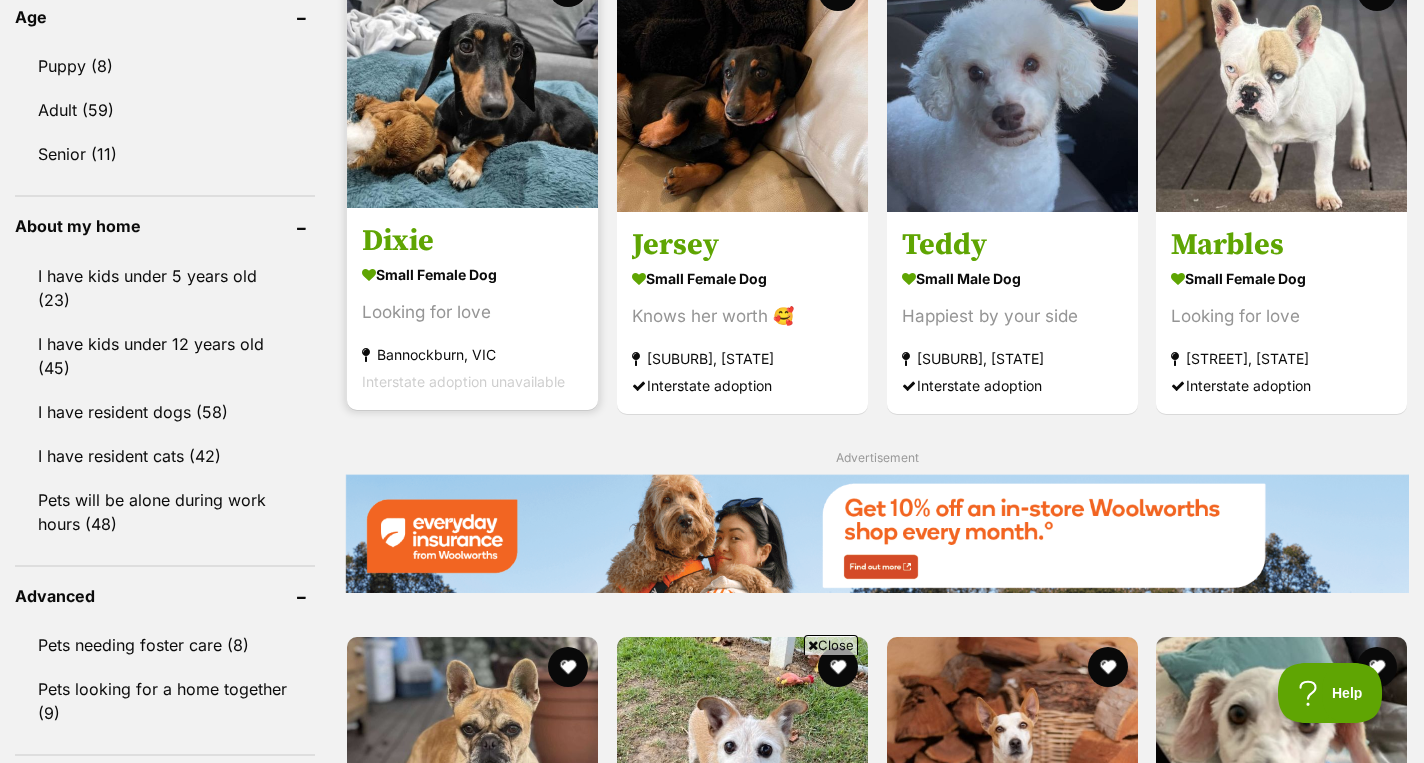 scroll, scrollTop: 2116, scrollLeft: 0, axis: vertical 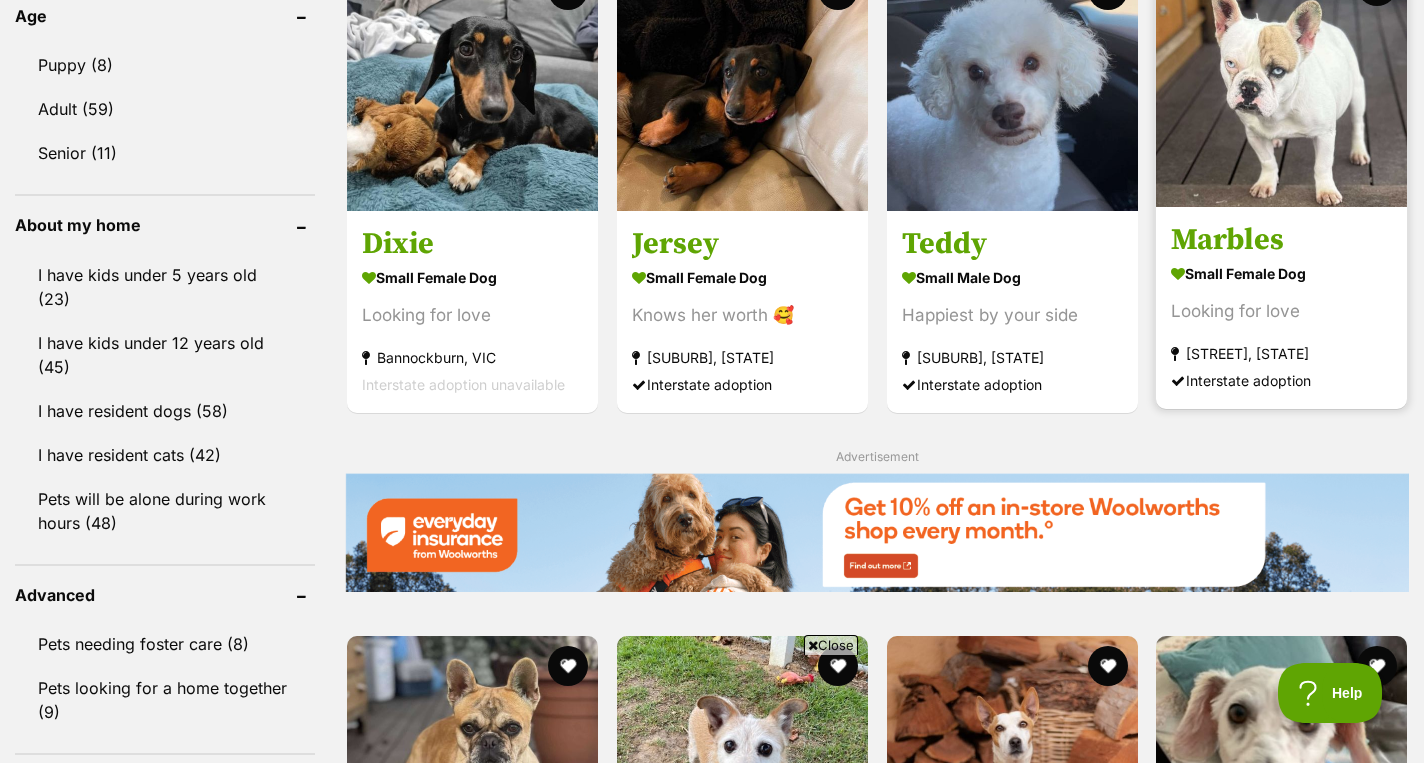 click on "small female Dog
Looking for love
Running Stream, NSW
Interstate adoption" at bounding box center (1281, 326) 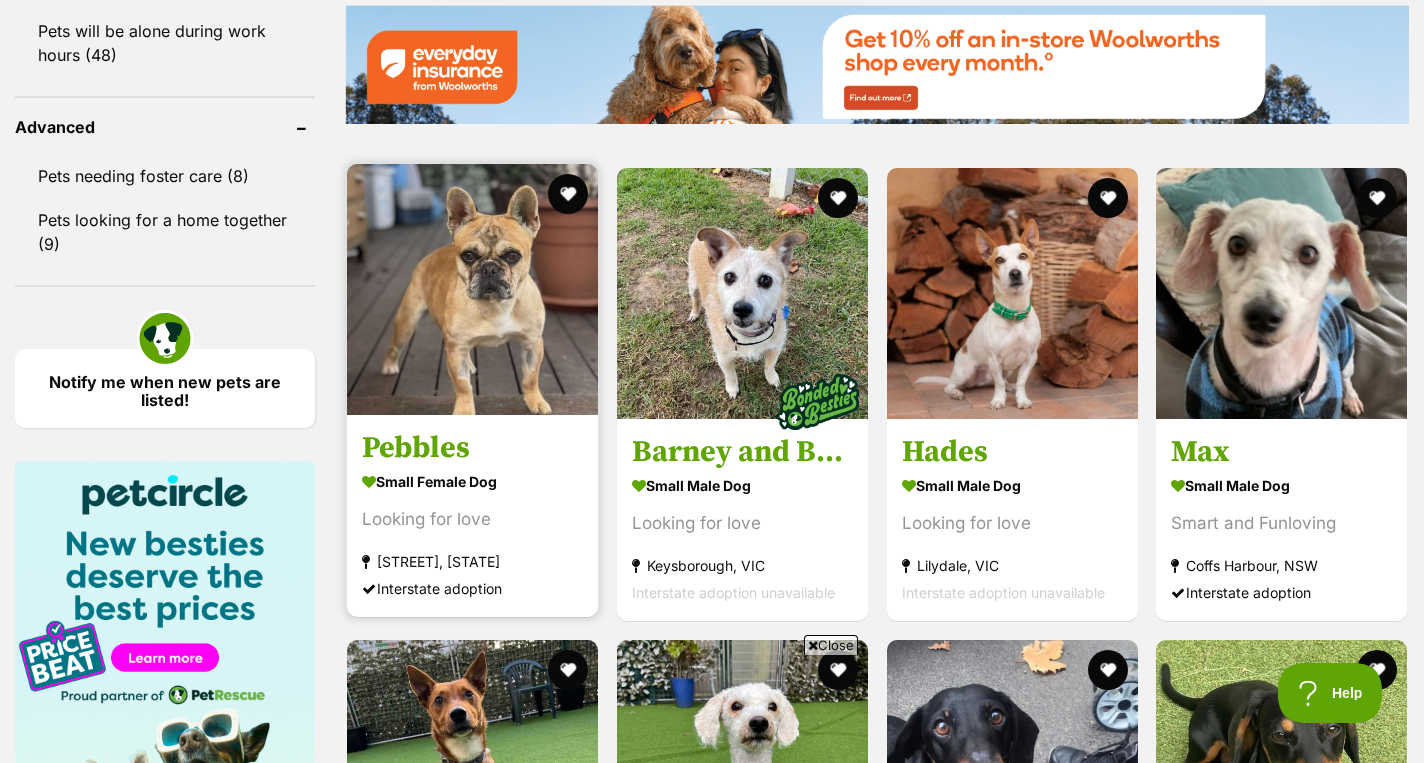 scroll, scrollTop: 2591, scrollLeft: 0, axis: vertical 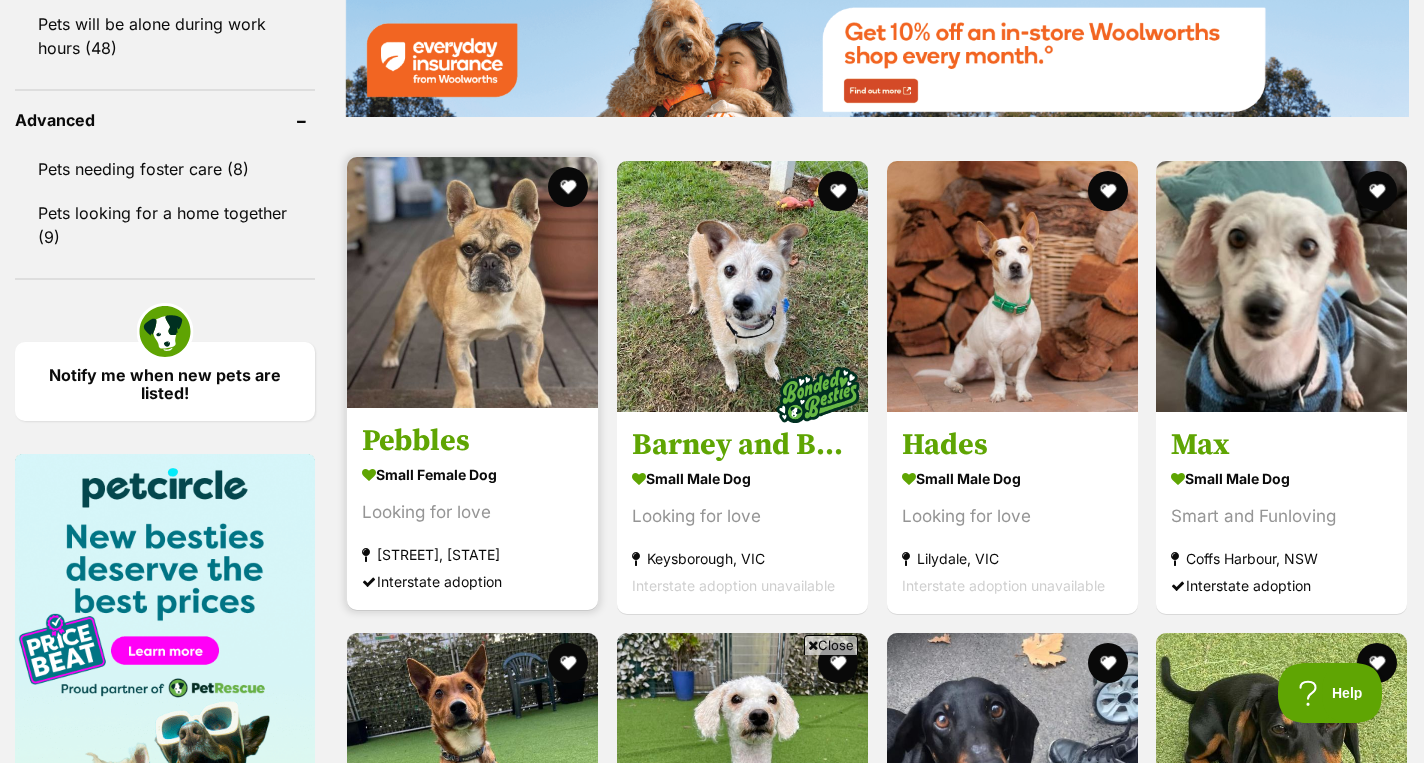 click on "small female Dog" at bounding box center [472, 474] 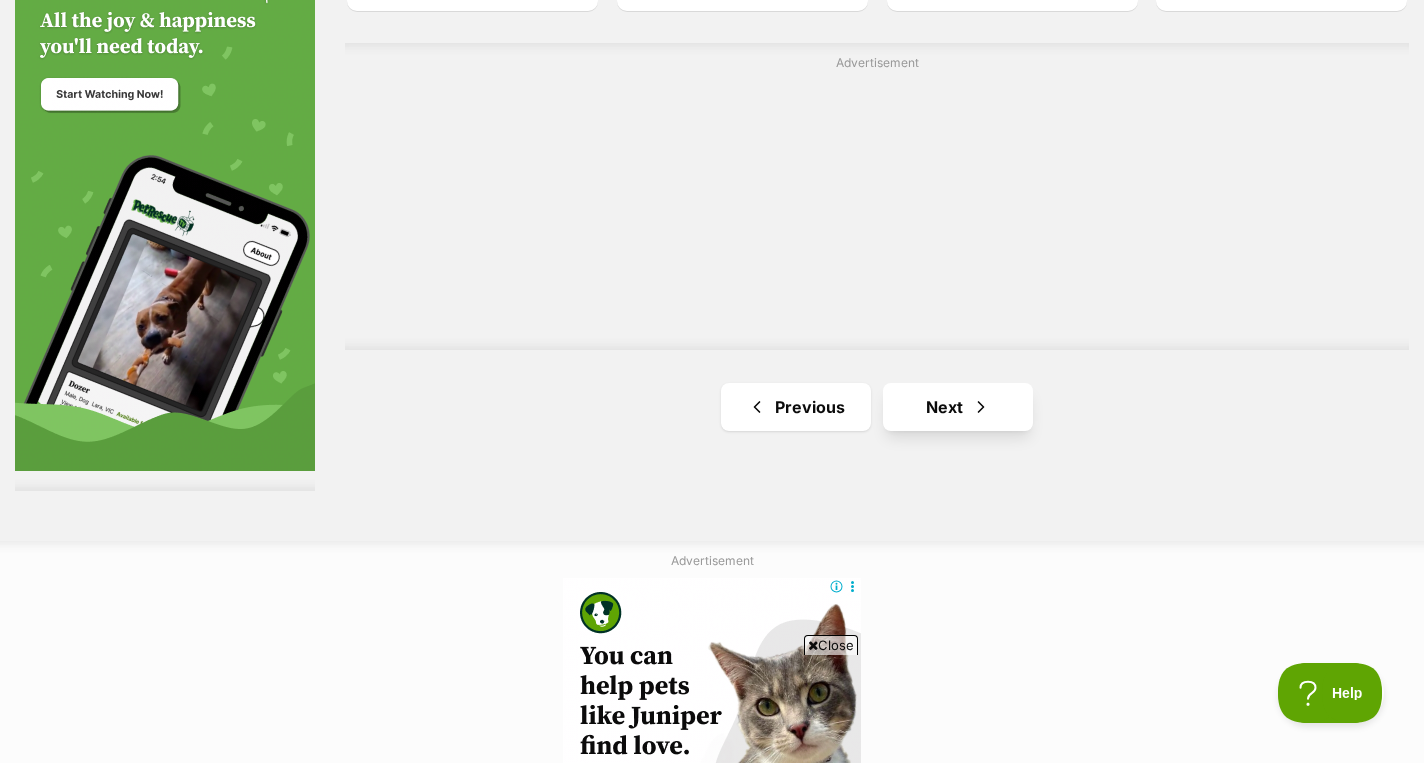 scroll, scrollTop: 3667, scrollLeft: 0, axis: vertical 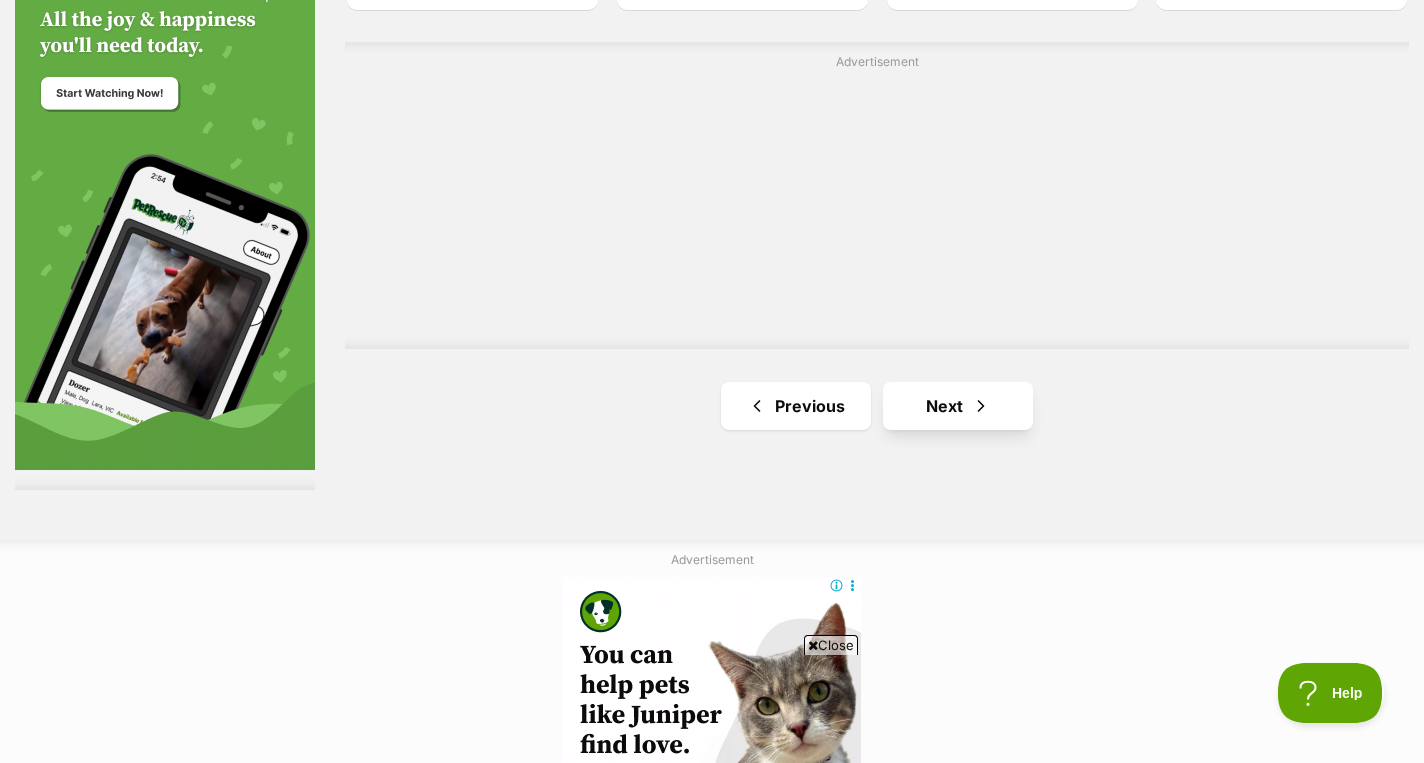 click at bounding box center (981, 406) 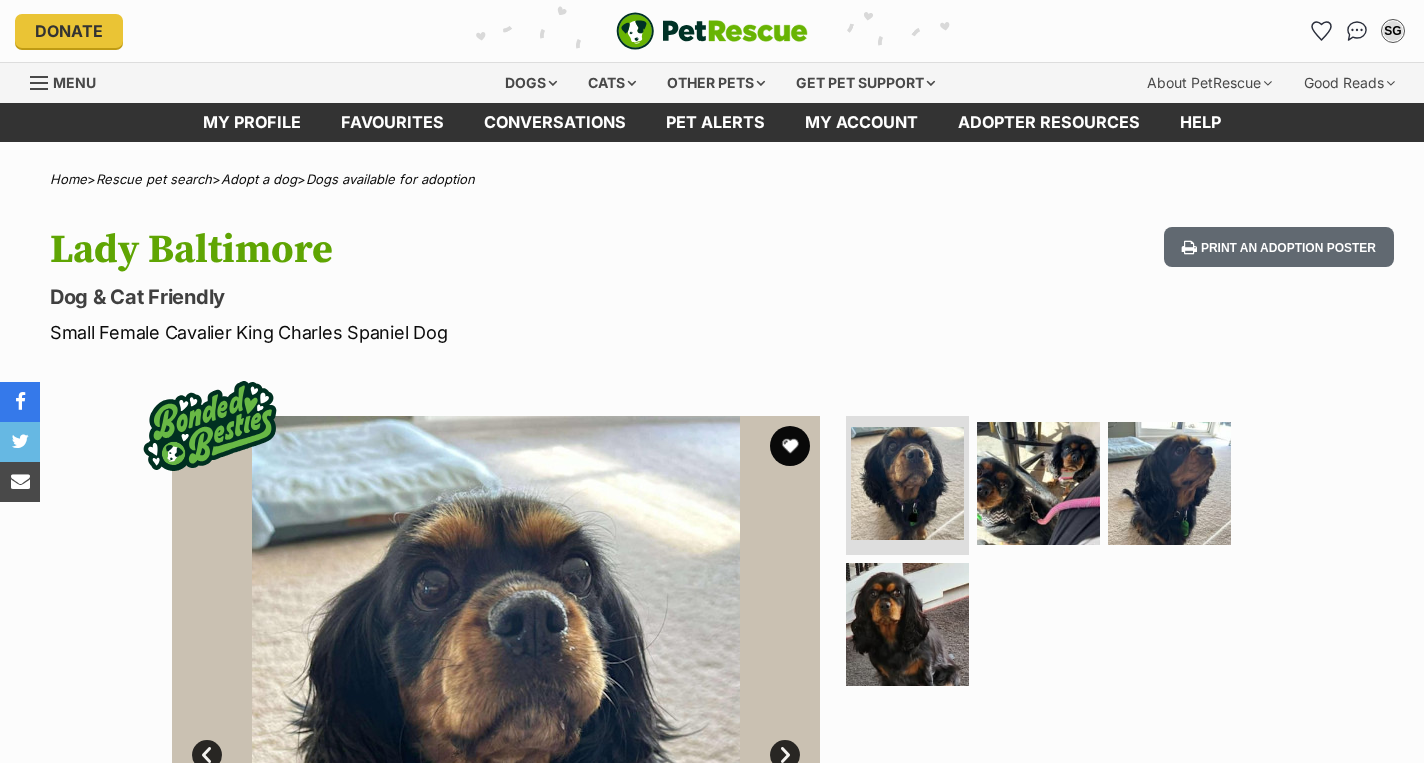 scroll, scrollTop: 0, scrollLeft: 0, axis: both 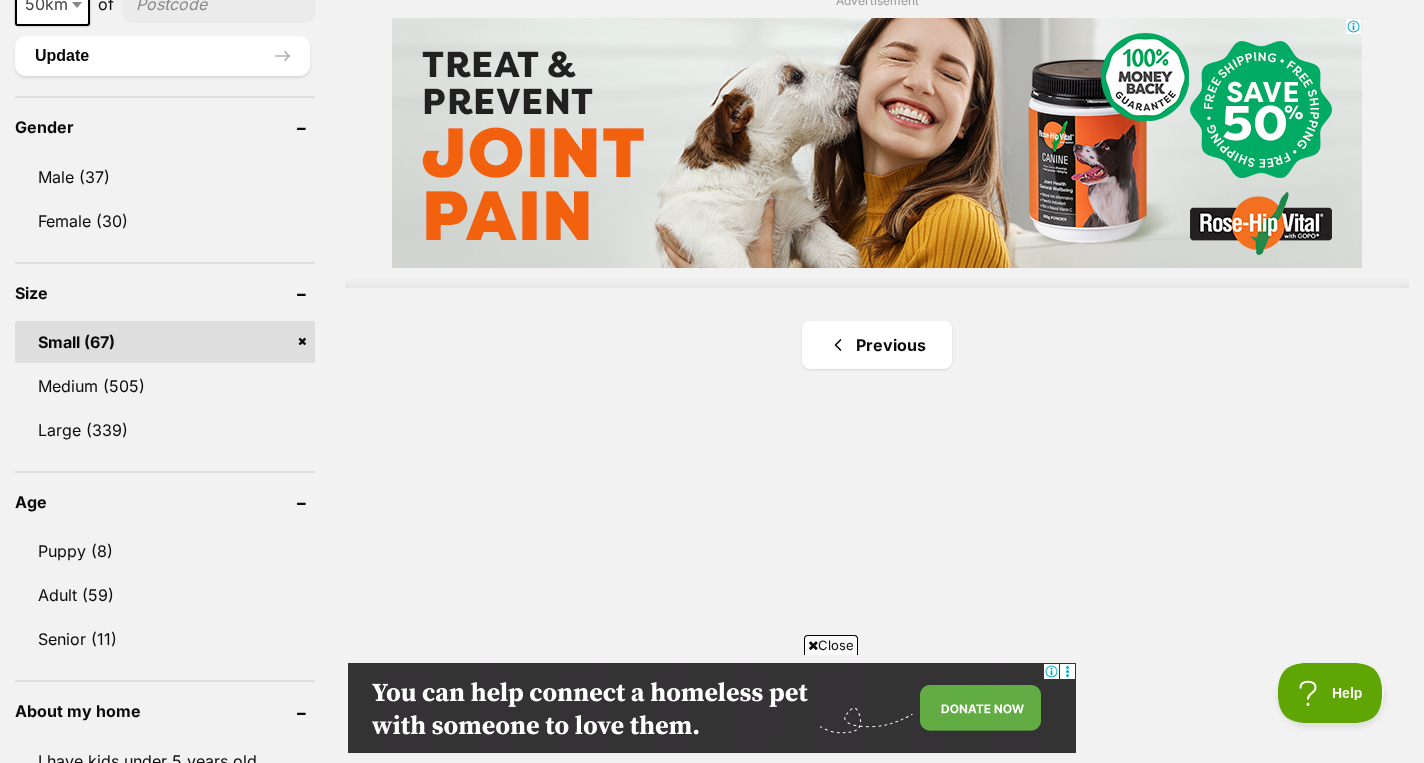 click on "Small (67)" at bounding box center (165, 342) 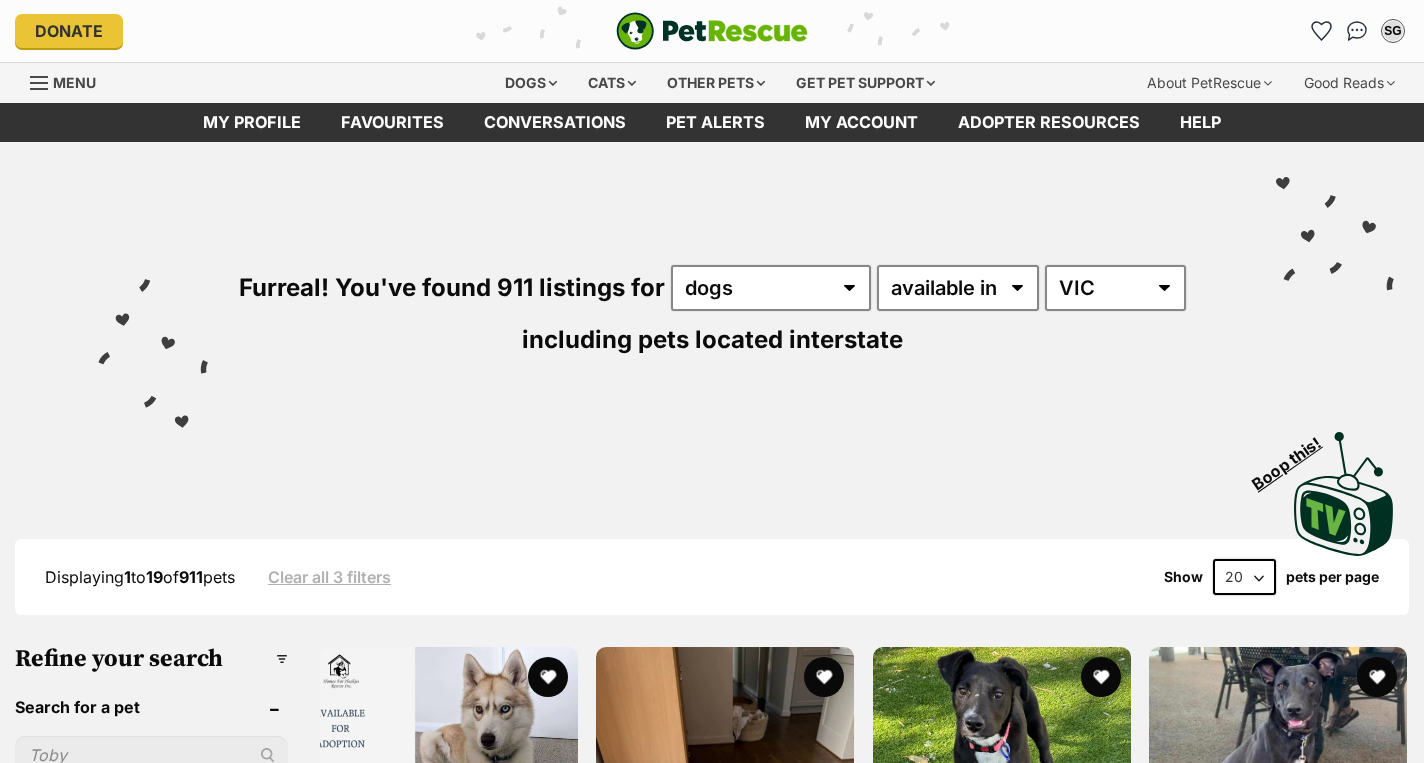 scroll, scrollTop: 0, scrollLeft: 0, axis: both 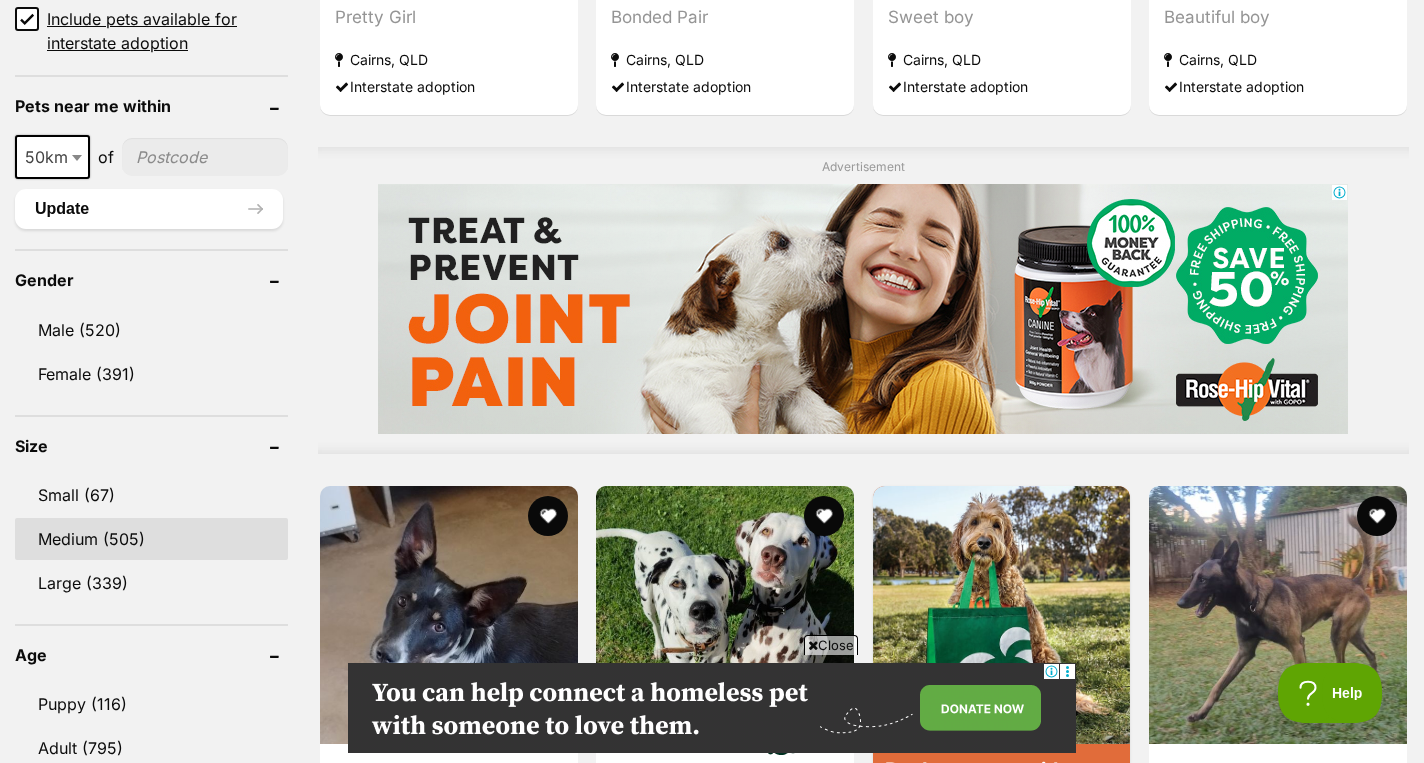 click on "Medium (505)" at bounding box center [151, 539] 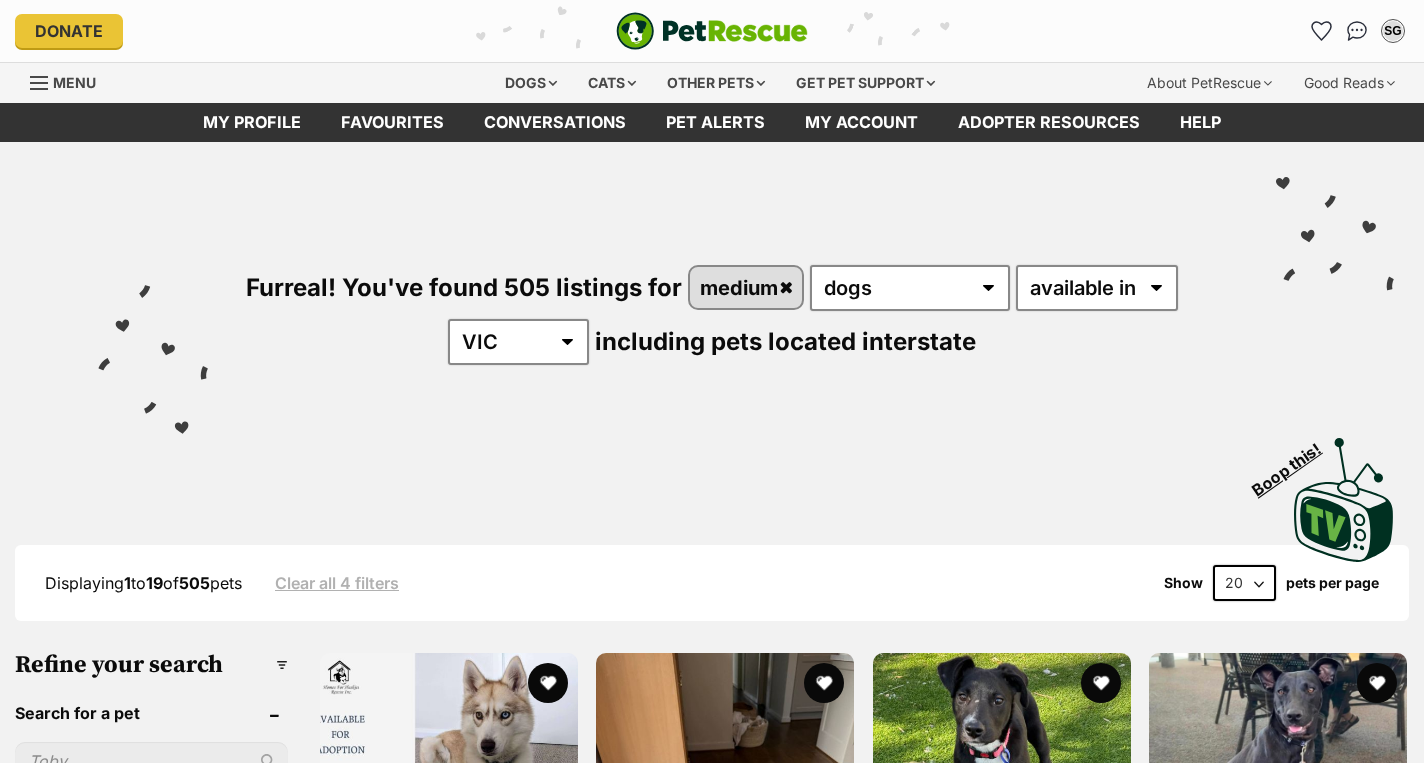 scroll, scrollTop: 0, scrollLeft: 0, axis: both 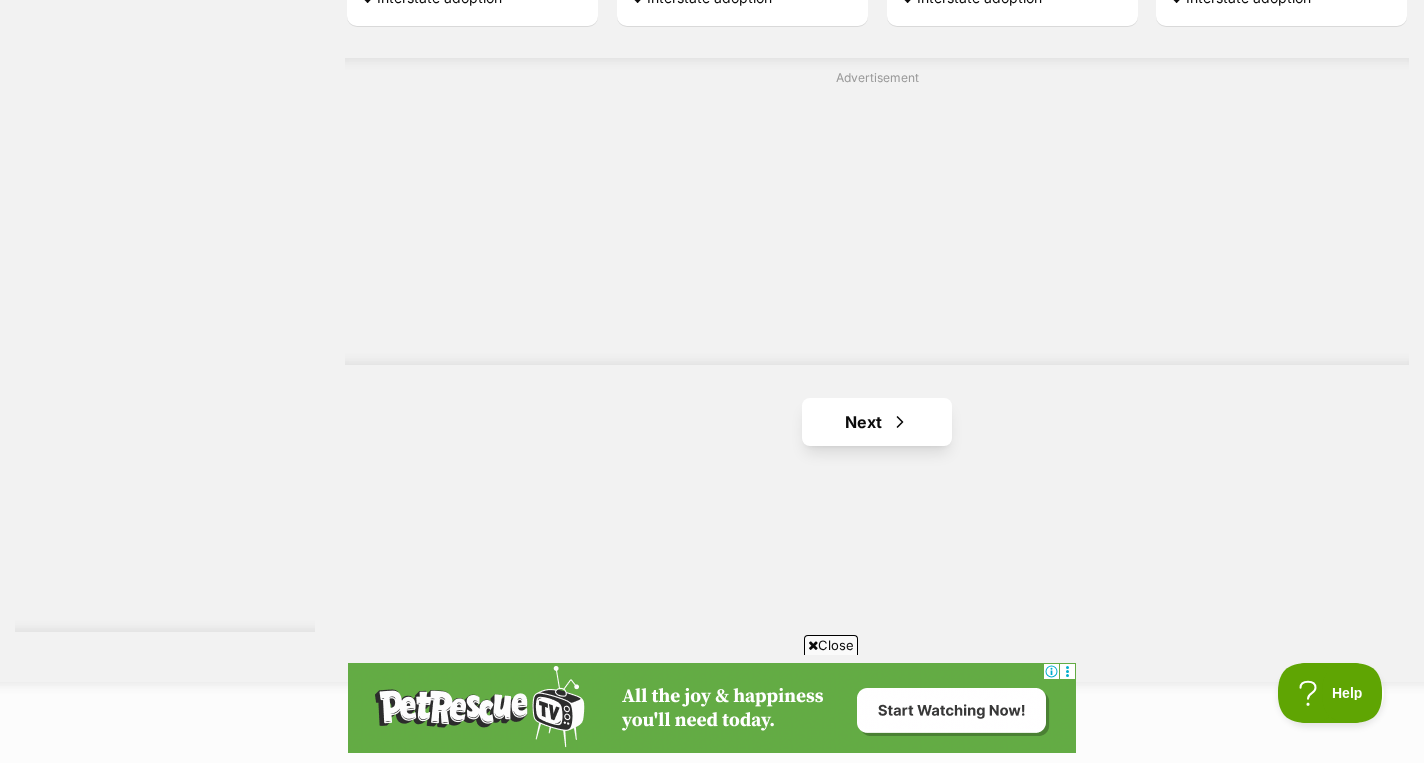 click on "Next" at bounding box center [877, 422] 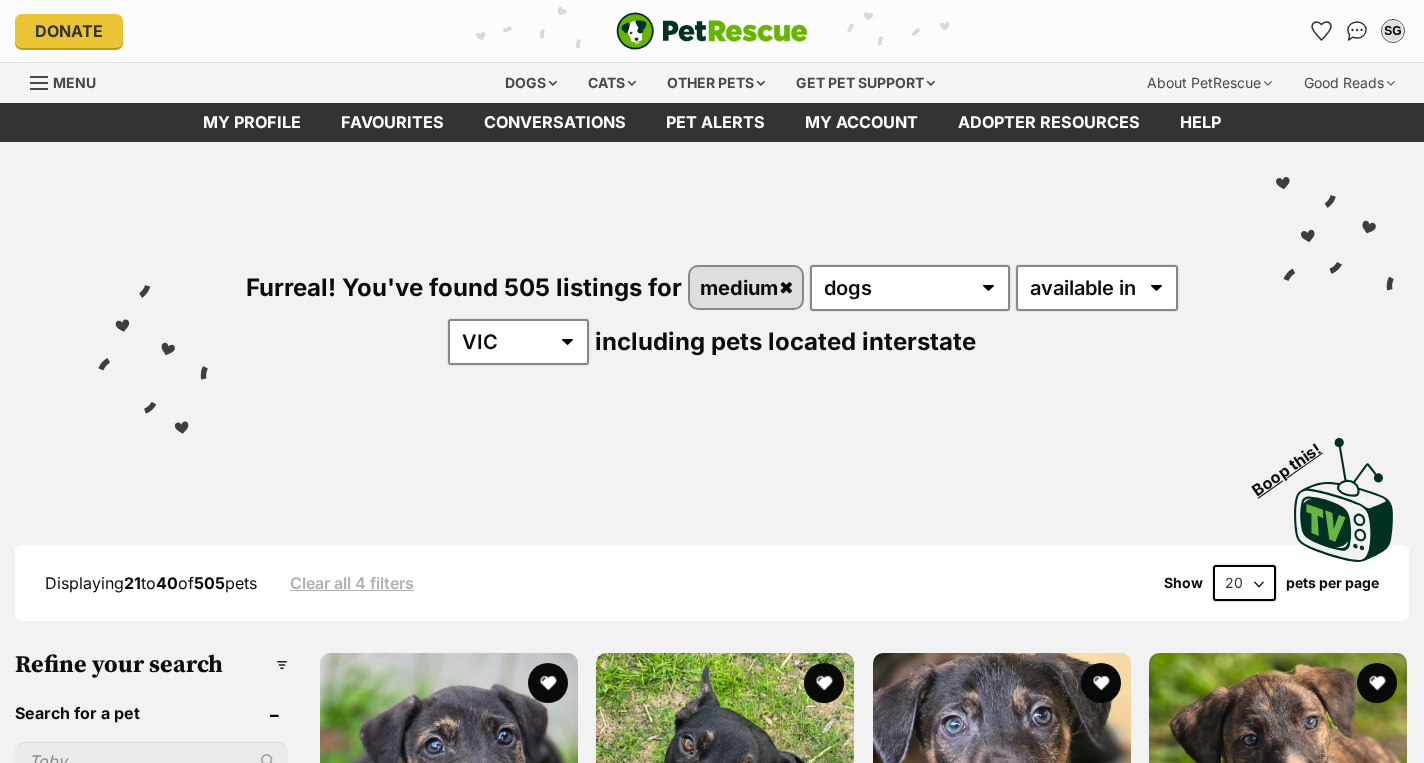 scroll, scrollTop: 31, scrollLeft: 0, axis: vertical 